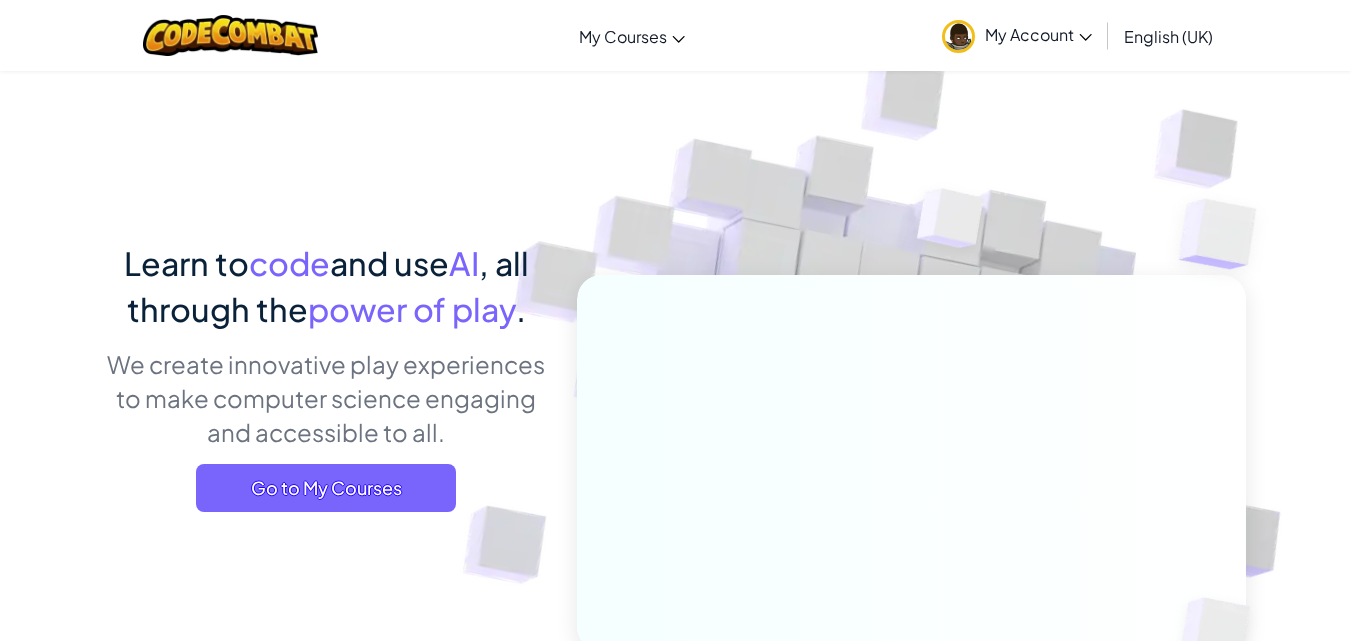 scroll, scrollTop: 0, scrollLeft: 0, axis: both 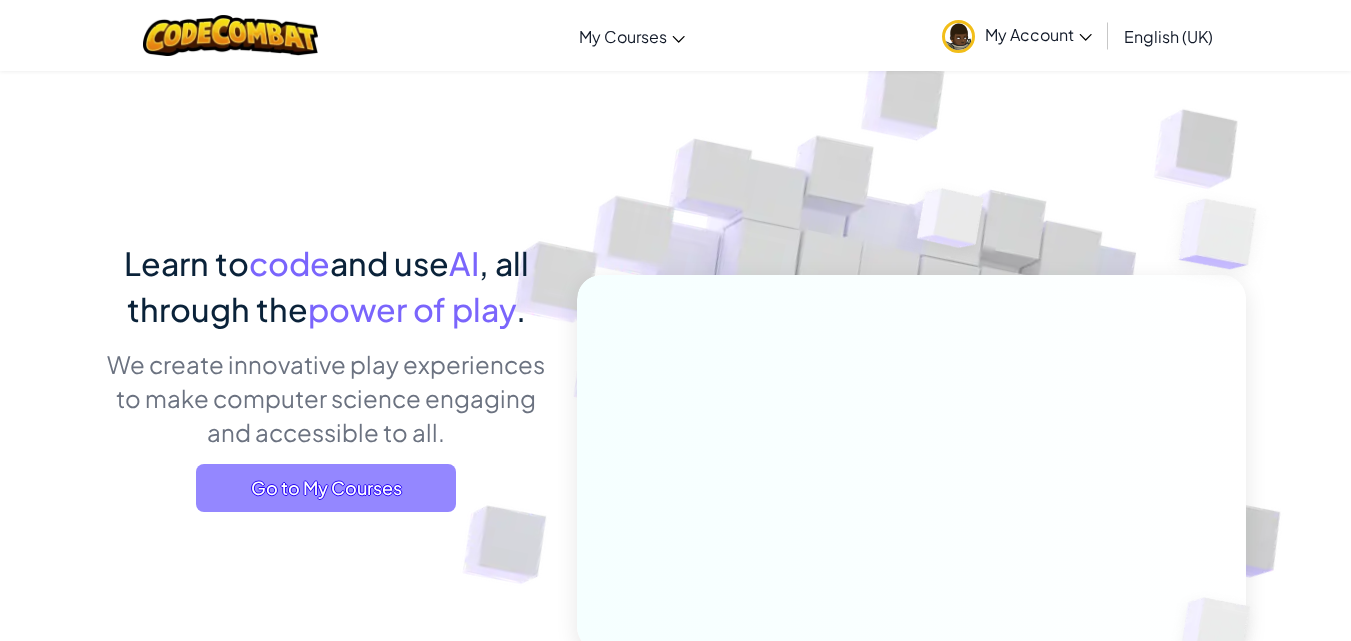 click on "Go to My Courses" at bounding box center [326, 488] 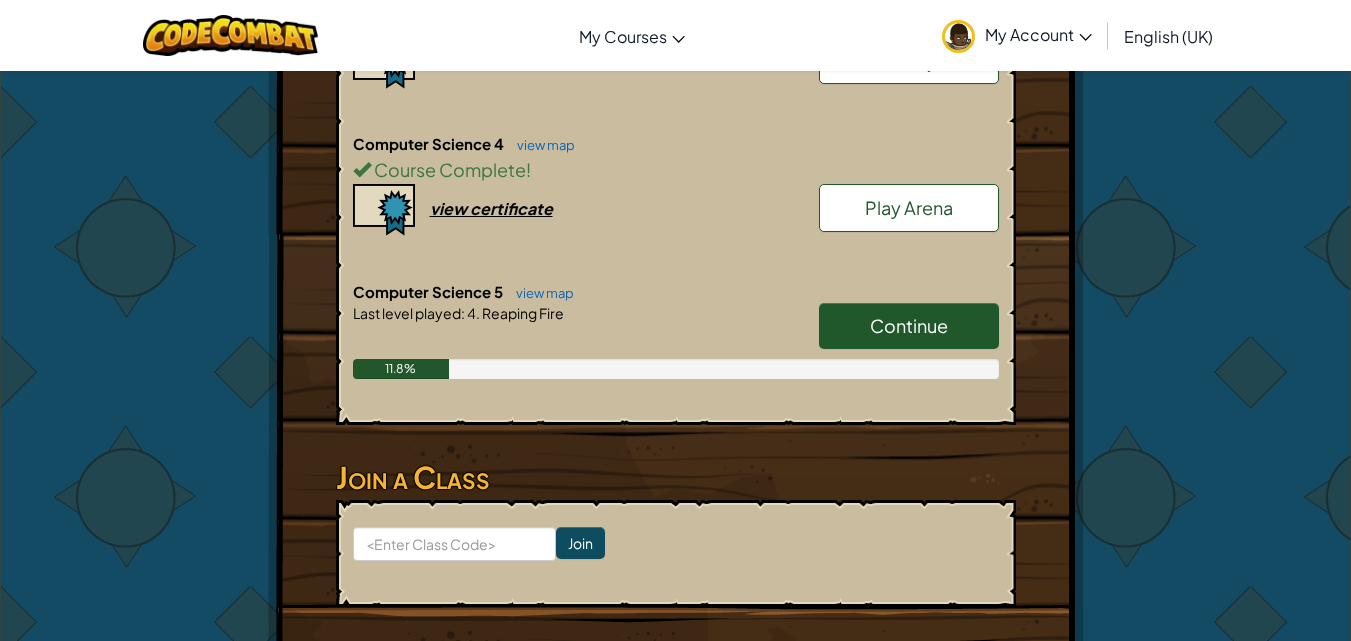 scroll, scrollTop: 1700, scrollLeft: 0, axis: vertical 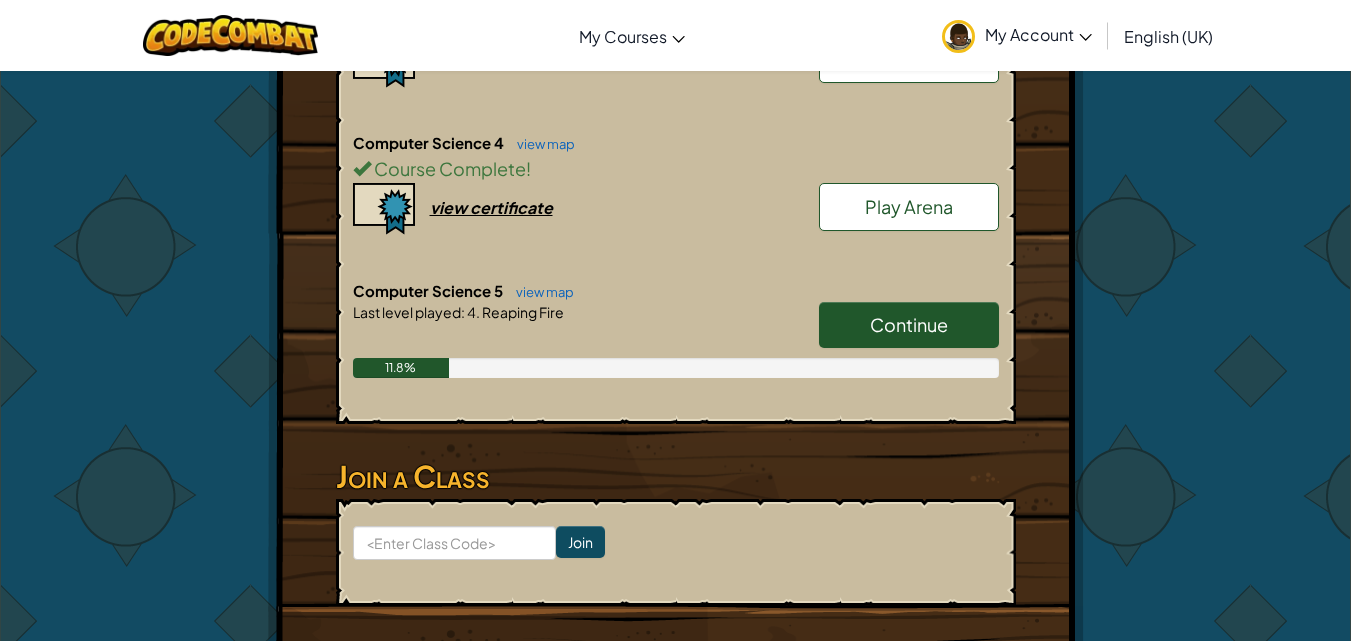 click on "Continue" at bounding box center (909, 325) 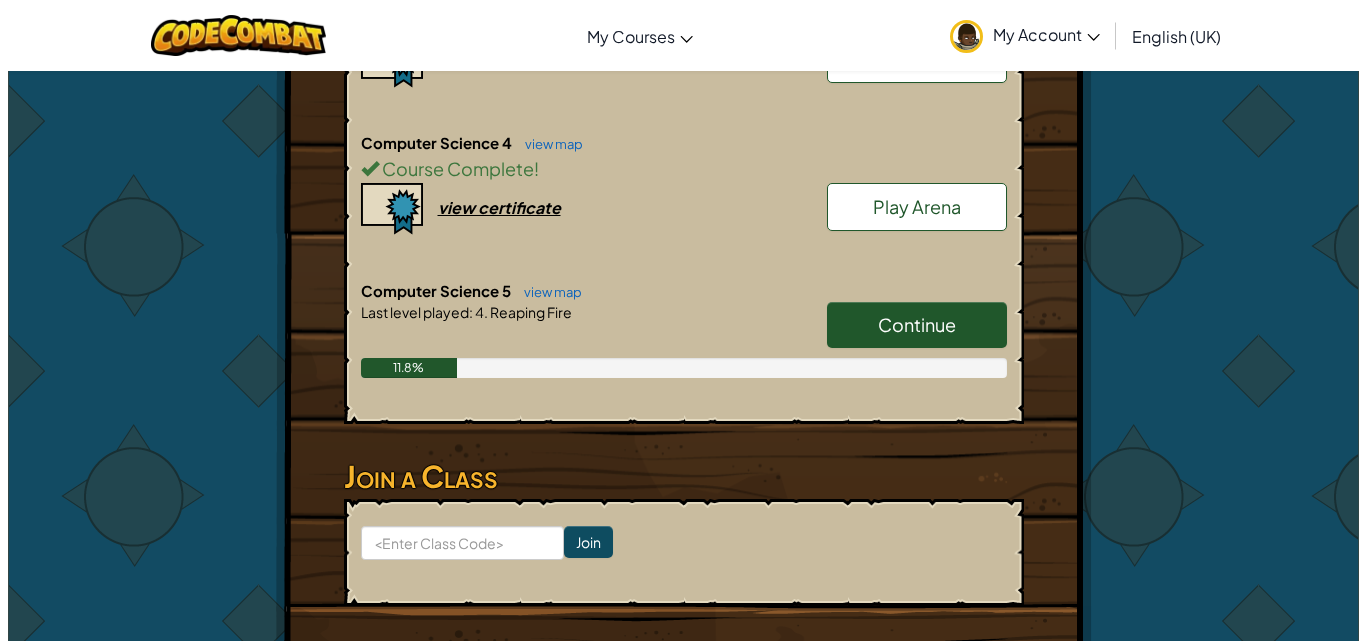 scroll, scrollTop: 0, scrollLeft: 0, axis: both 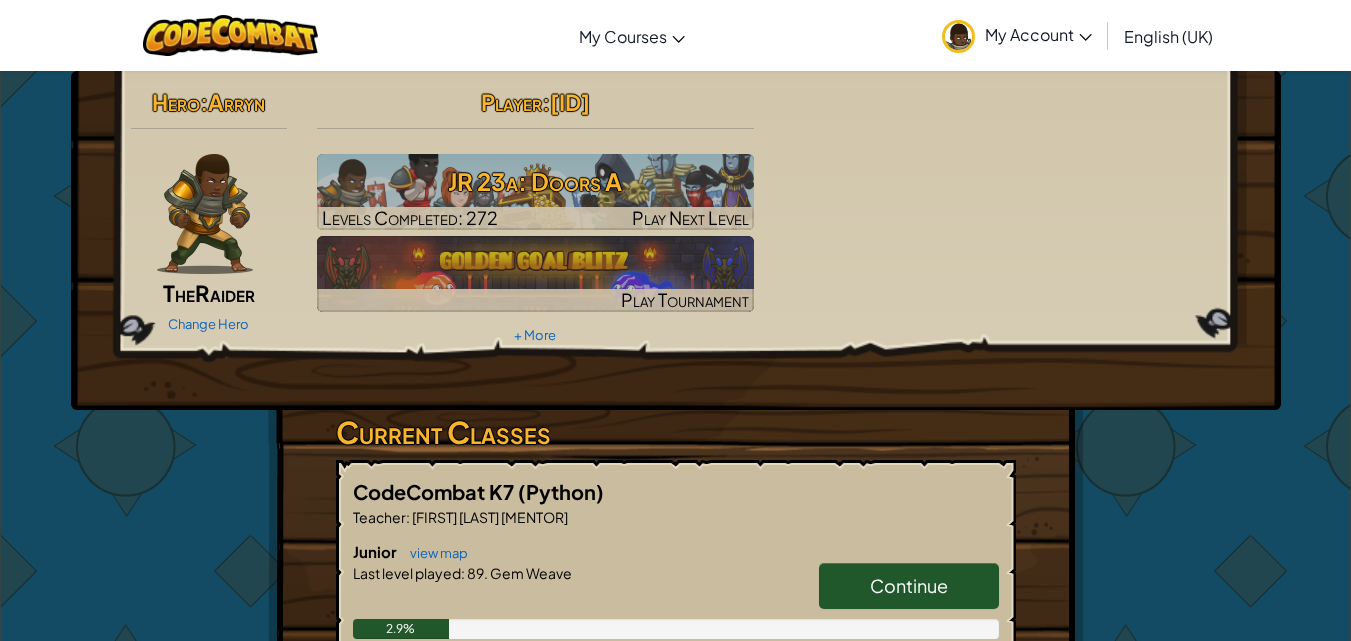 select on "en-GB" 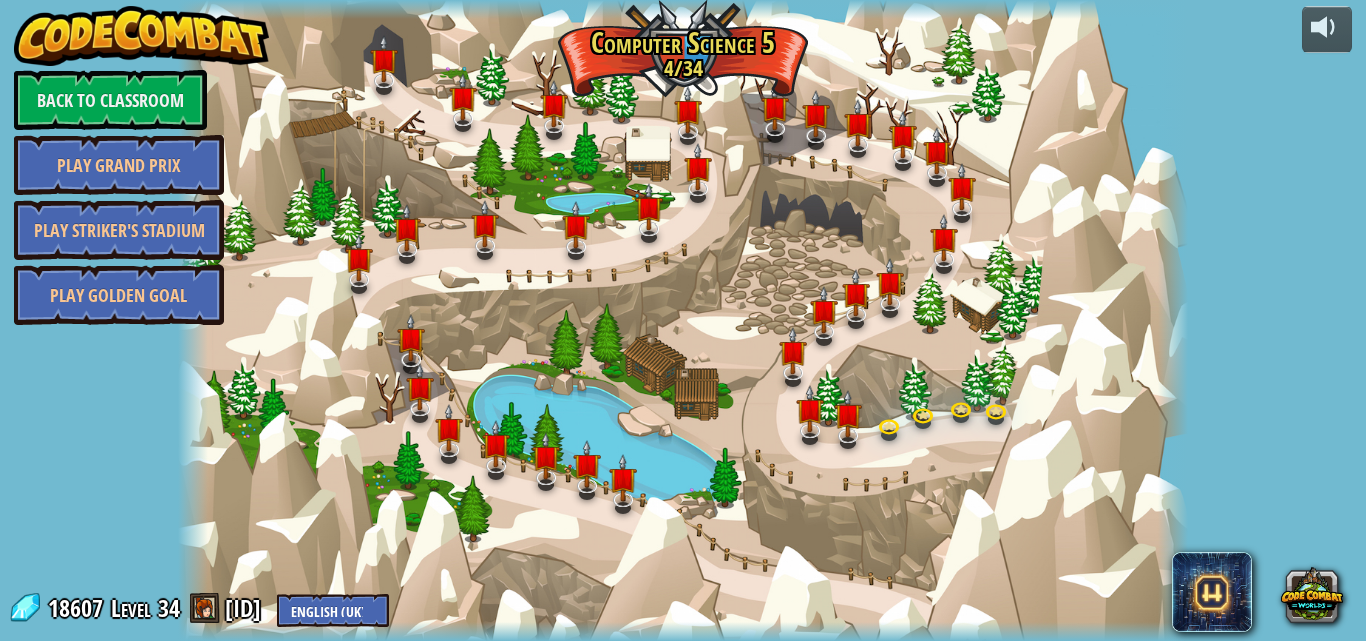 select on "en-GB" 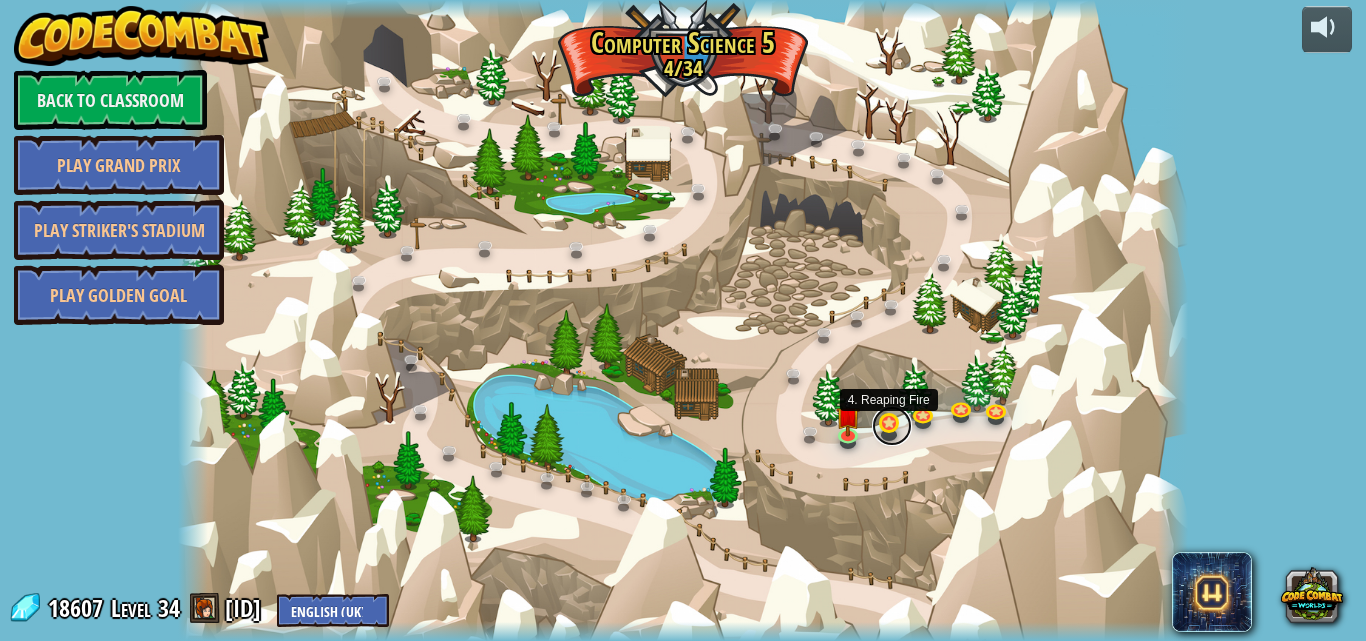 click at bounding box center (892, 426) 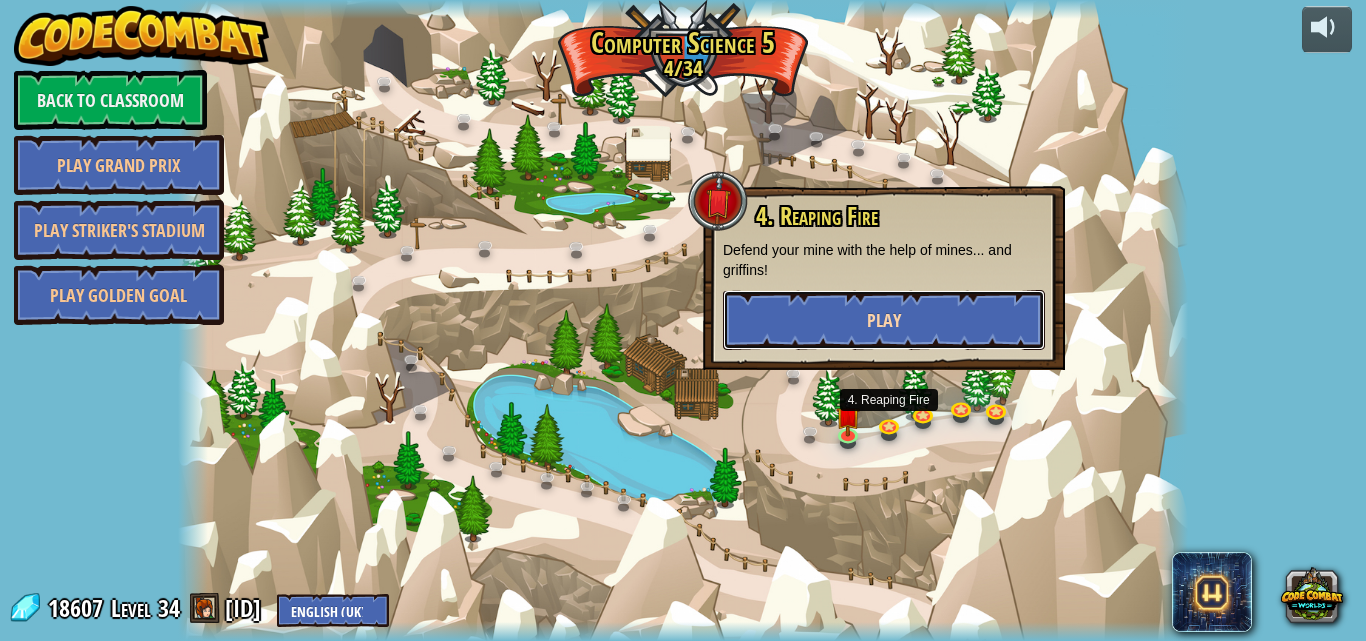 click on "Play" at bounding box center (884, 320) 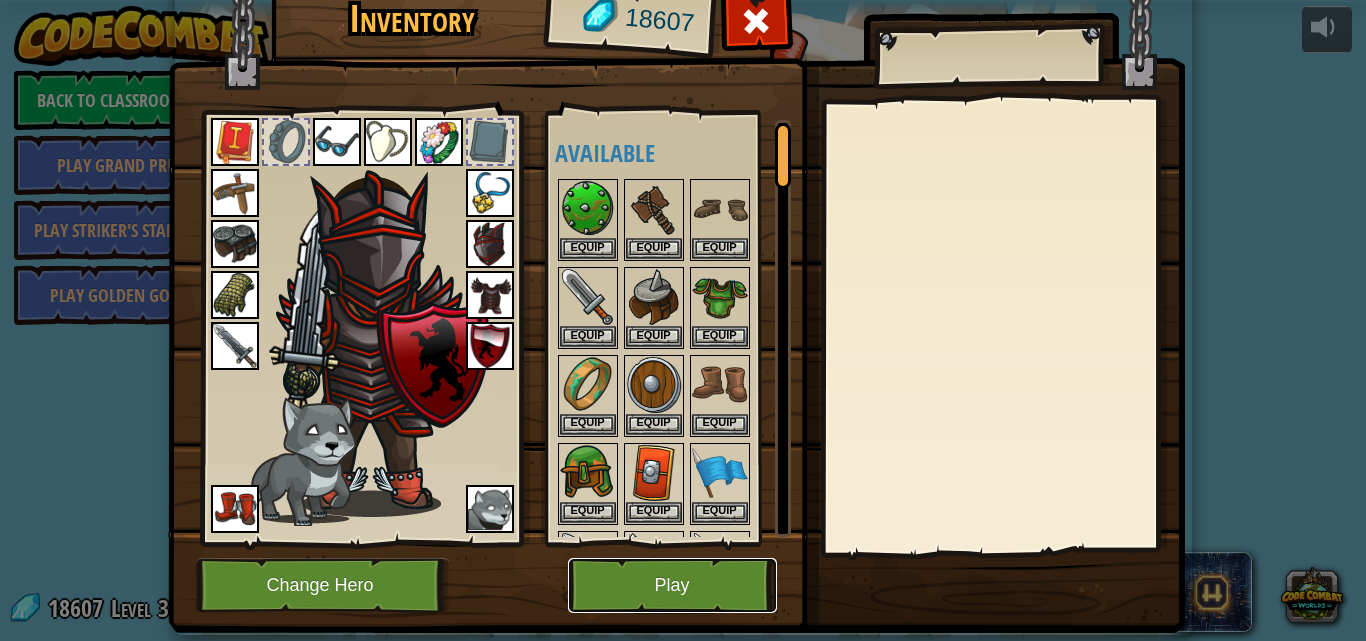 click on "Play" at bounding box center (672, 585) 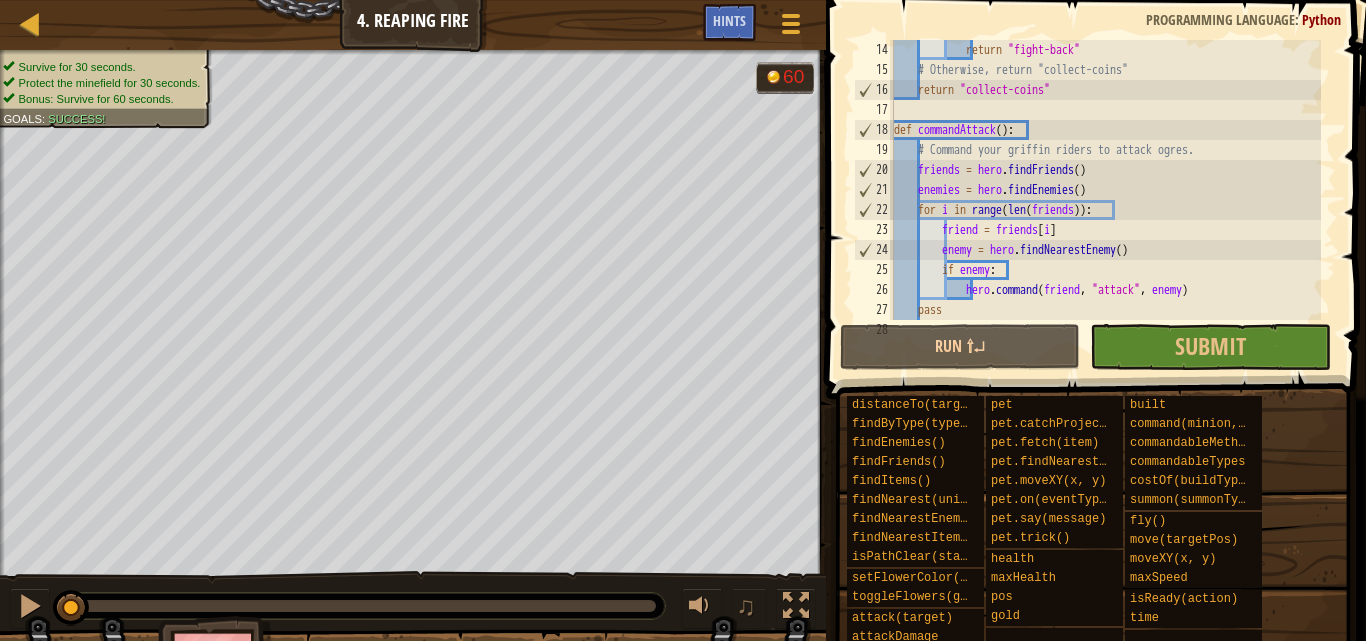 scroll, scrollTop: 300, scrollLeft: 0, axis: vertical 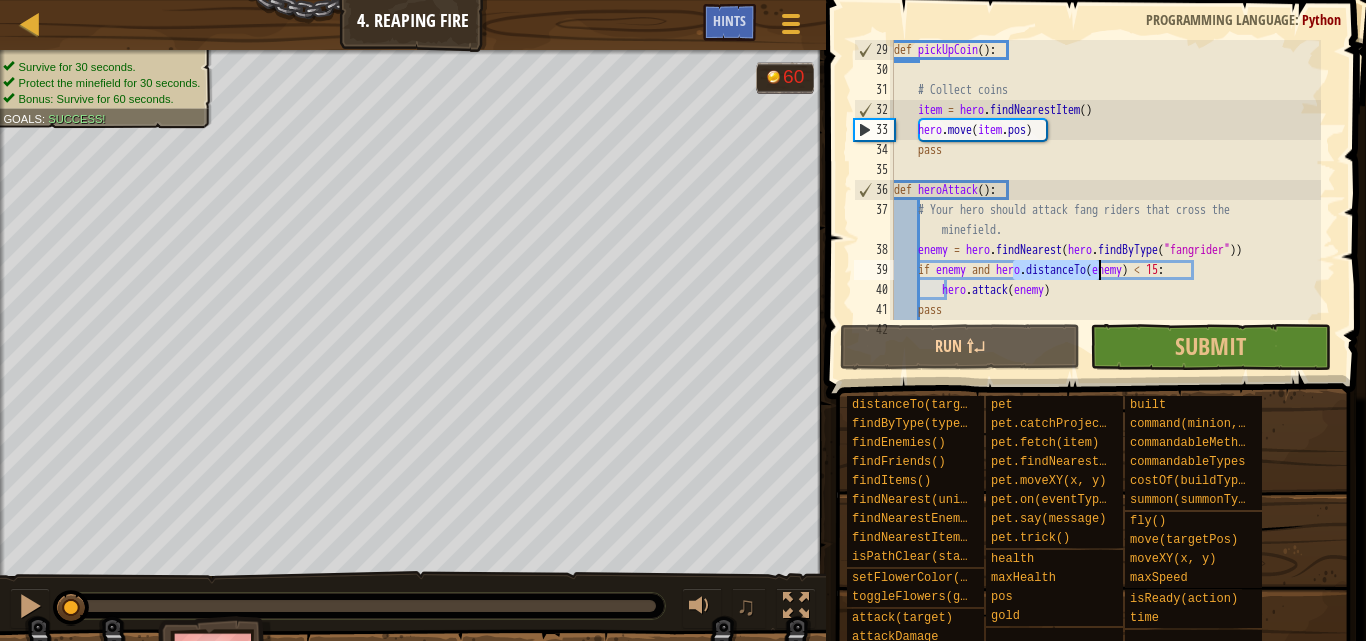 drag, startPoint x: 1011, startPoint y: 273, endPoint x: 1175, endPoint y: 294, distance: 165.33905 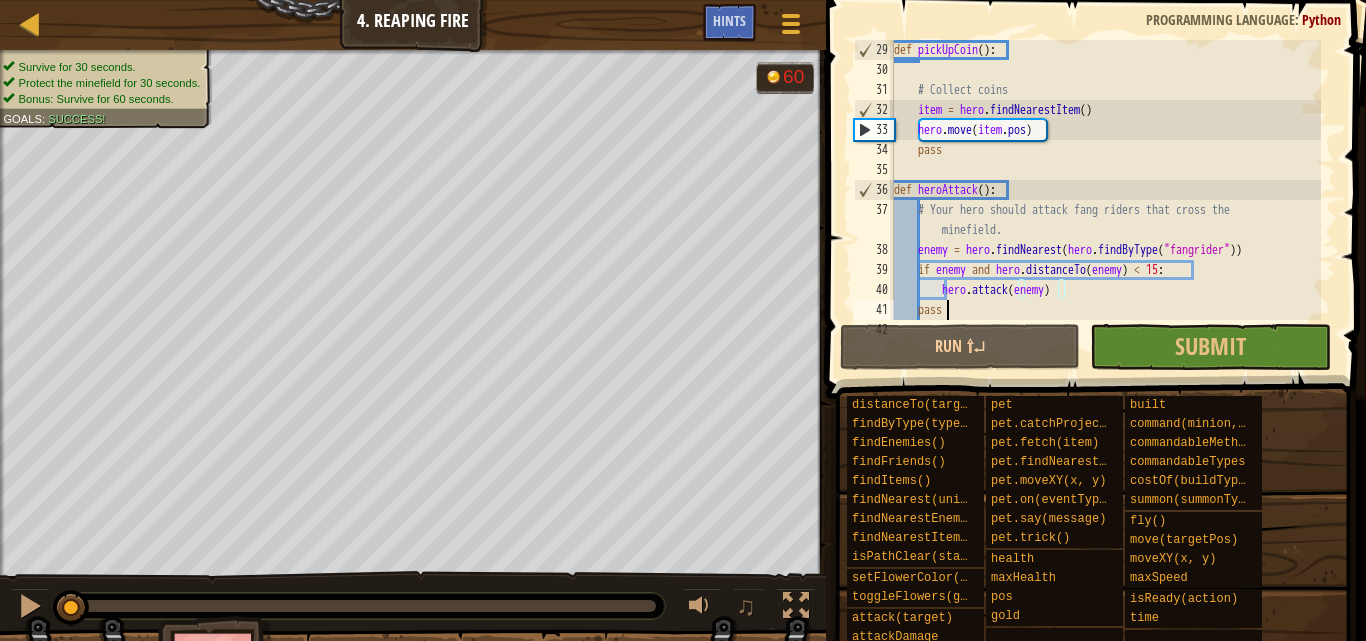 click on "def   pickUpCoin ( ) :      # Collect coins      item   =   hero . findNearestItem ( )      hero . move ( item . pos )      pass      def   heroAttack ( ) :      # Your hero should attack fang riders that cross the           minefield.      enemy   =   hero . findNearest ( hero . findByType ( "fangrider" ))      if   enemy   and   hero . distanceTo ( enemy )   <   15 :          hero . attack ( enemy )      pass" at bounding box center (1105, 200) 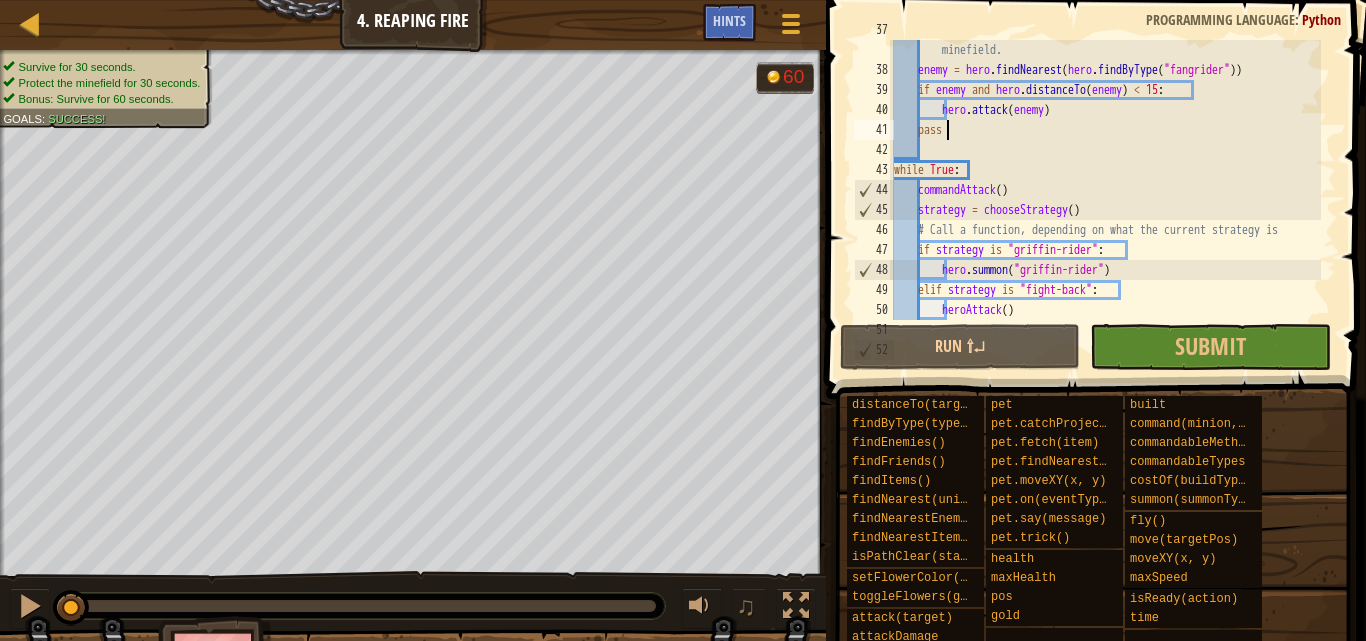 scroll, scrollTop: 840, scrollLeft: 0, axis: vertical 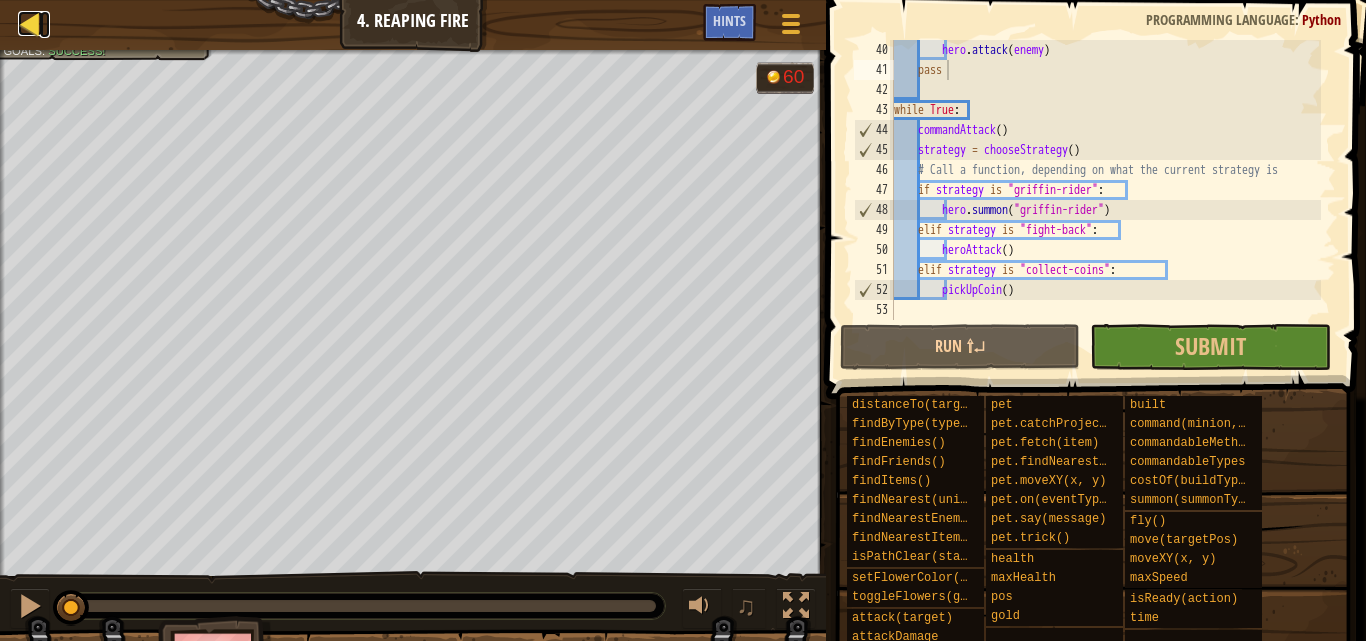 click at bounding box center (30, 23) 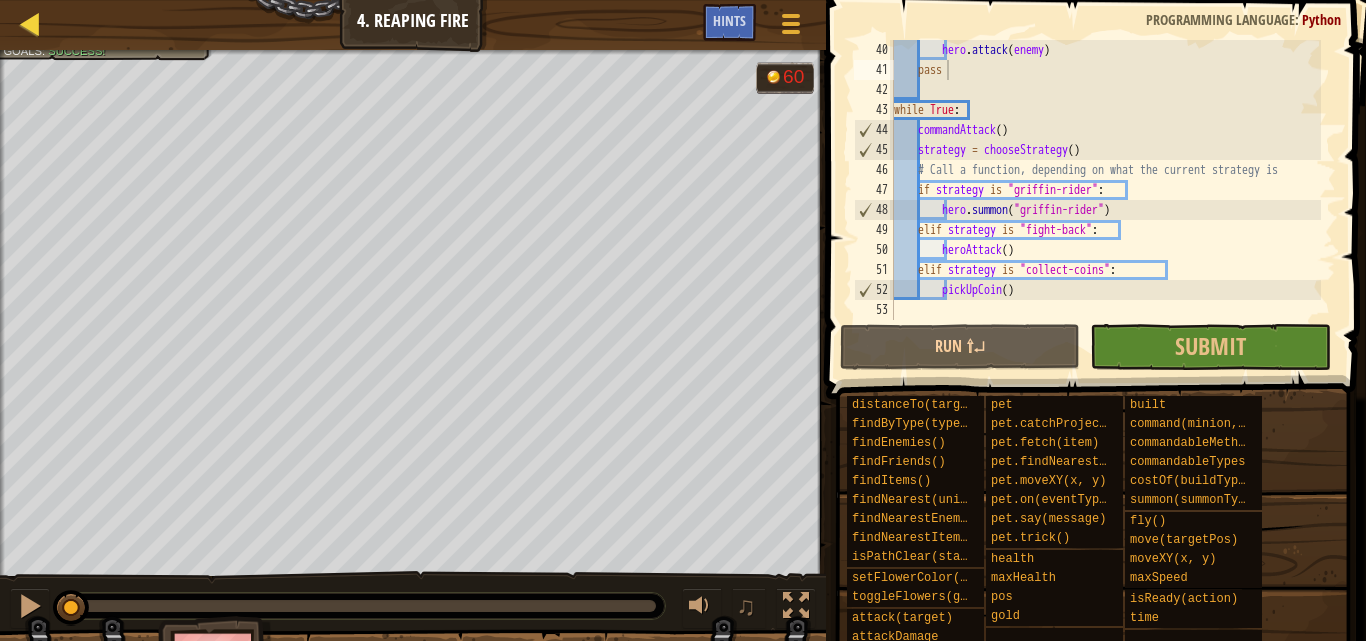 select on "en-GB" 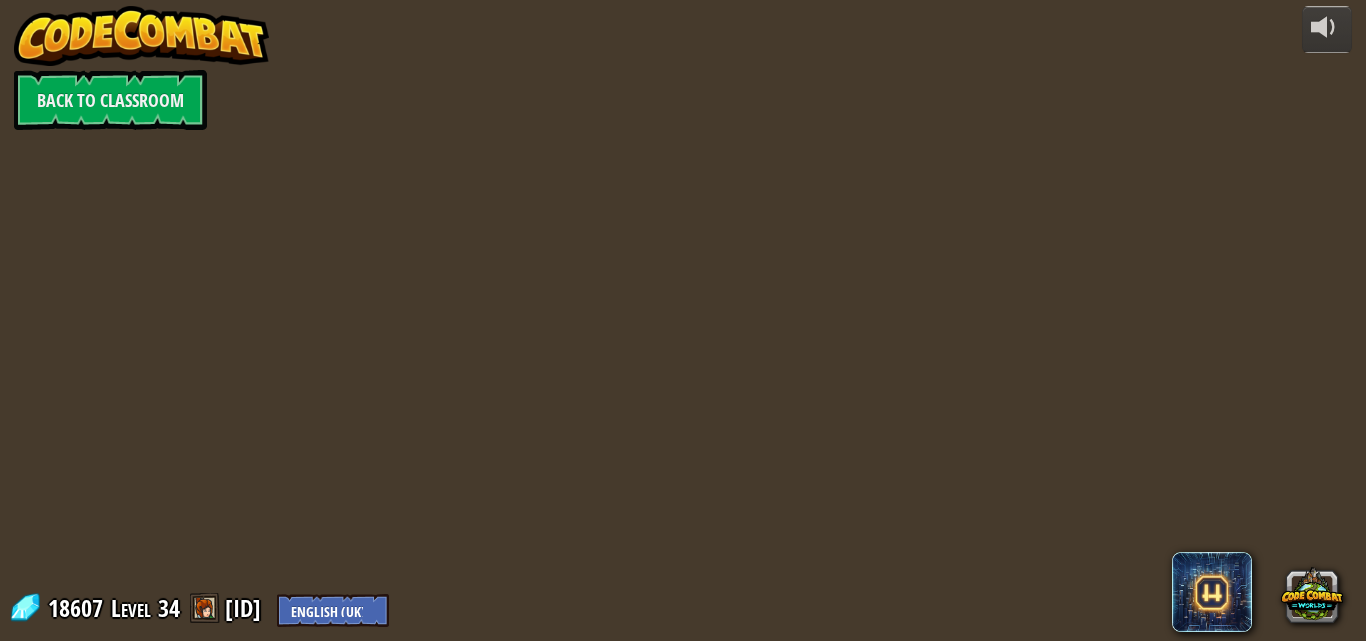 select on "en-GB" 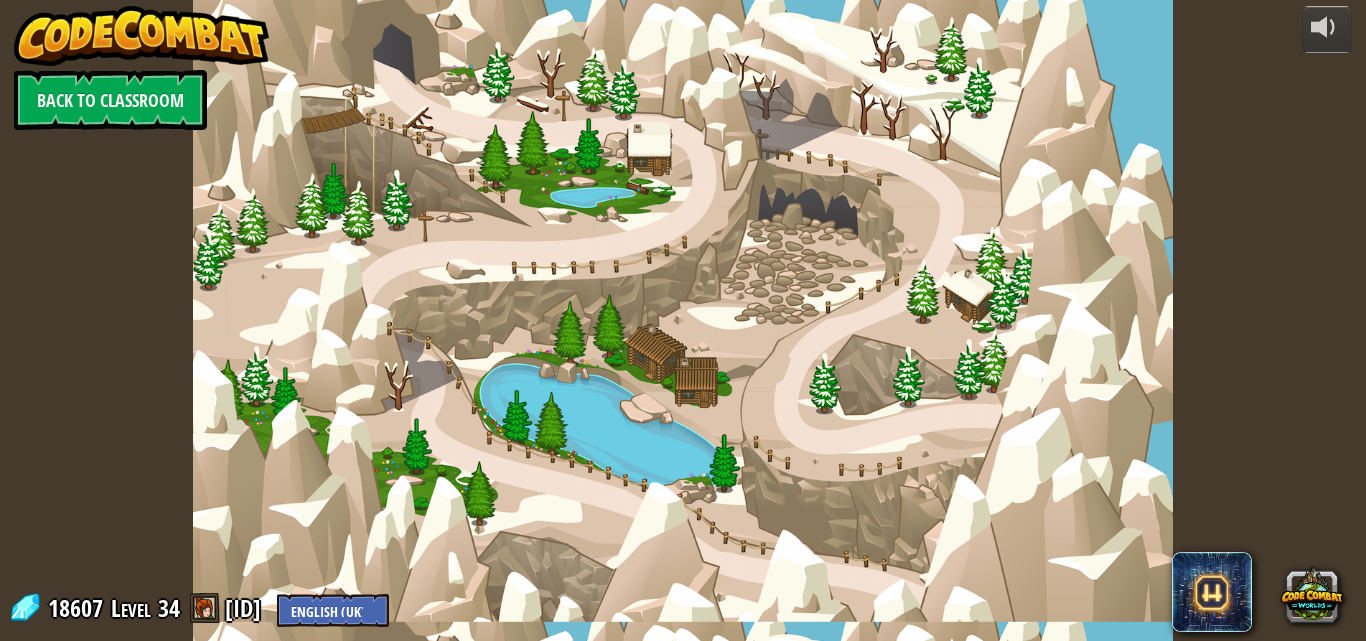 select on "en-GB" 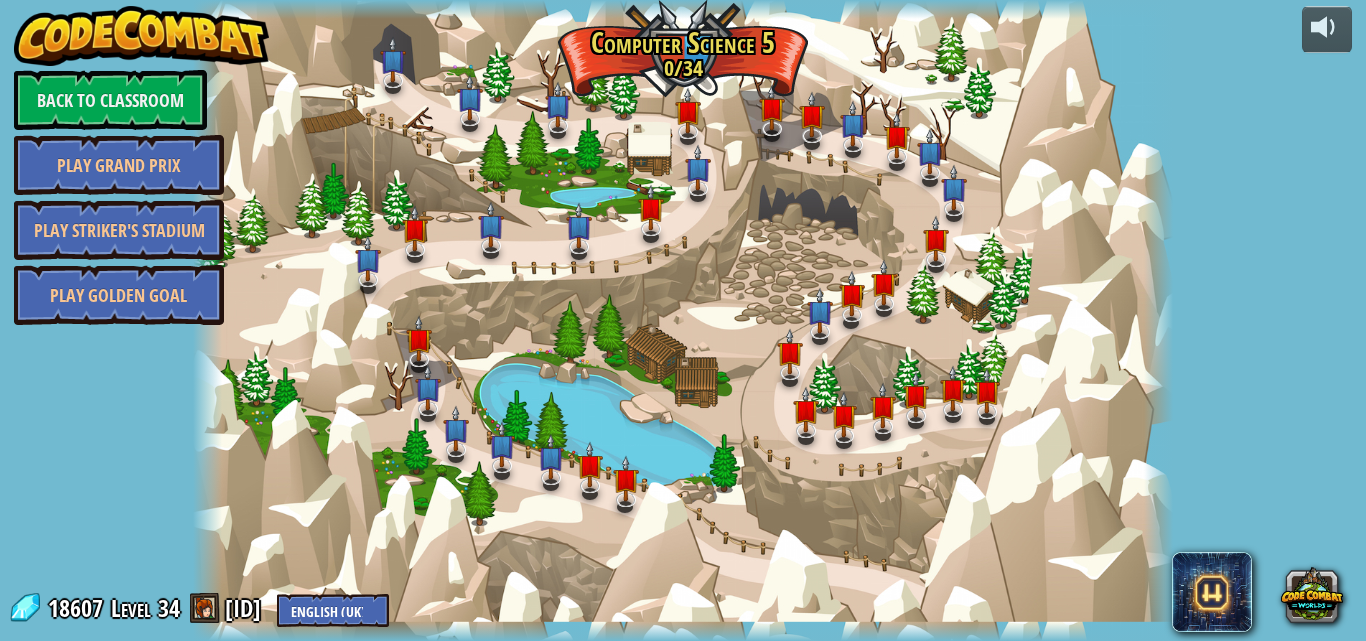 select on "en-GB" 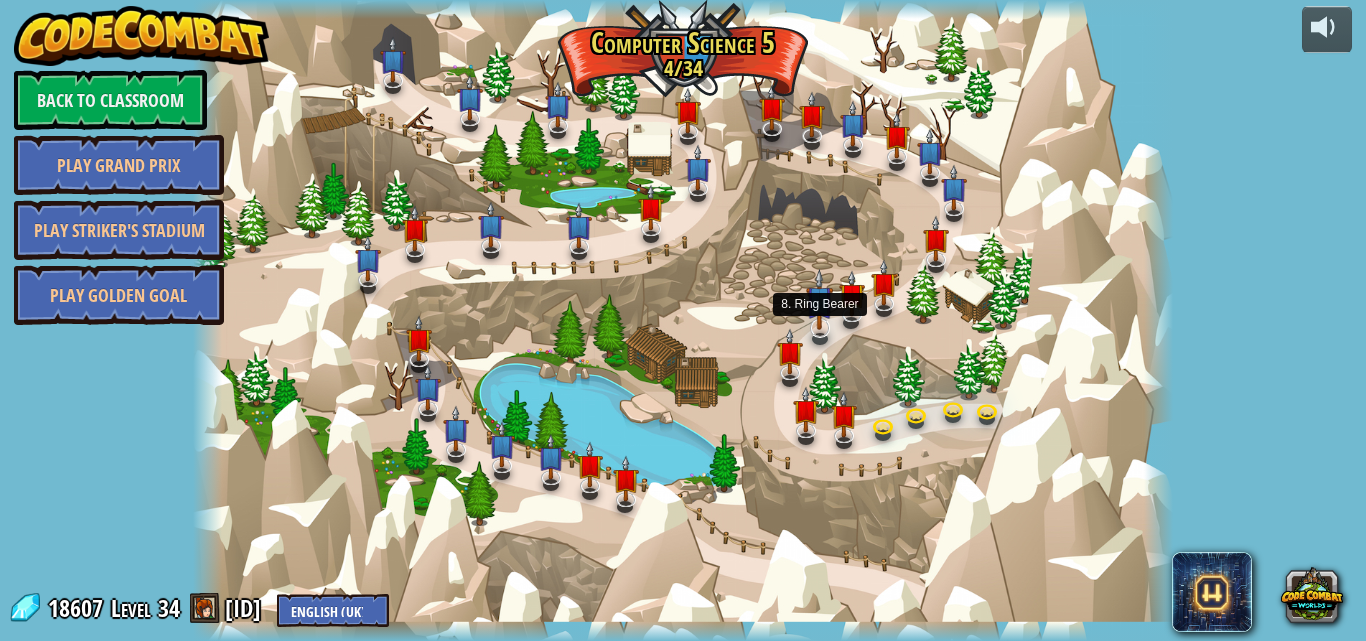 select on "en-GB" 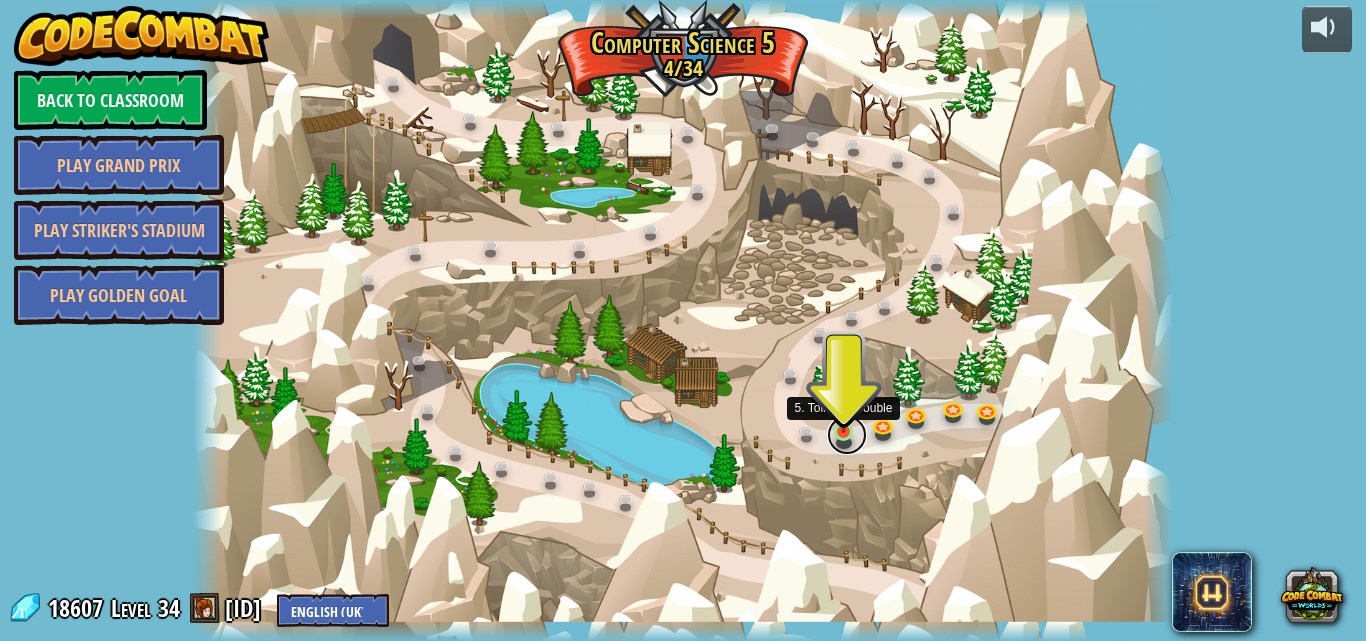 click at bounding box center (847, 435) 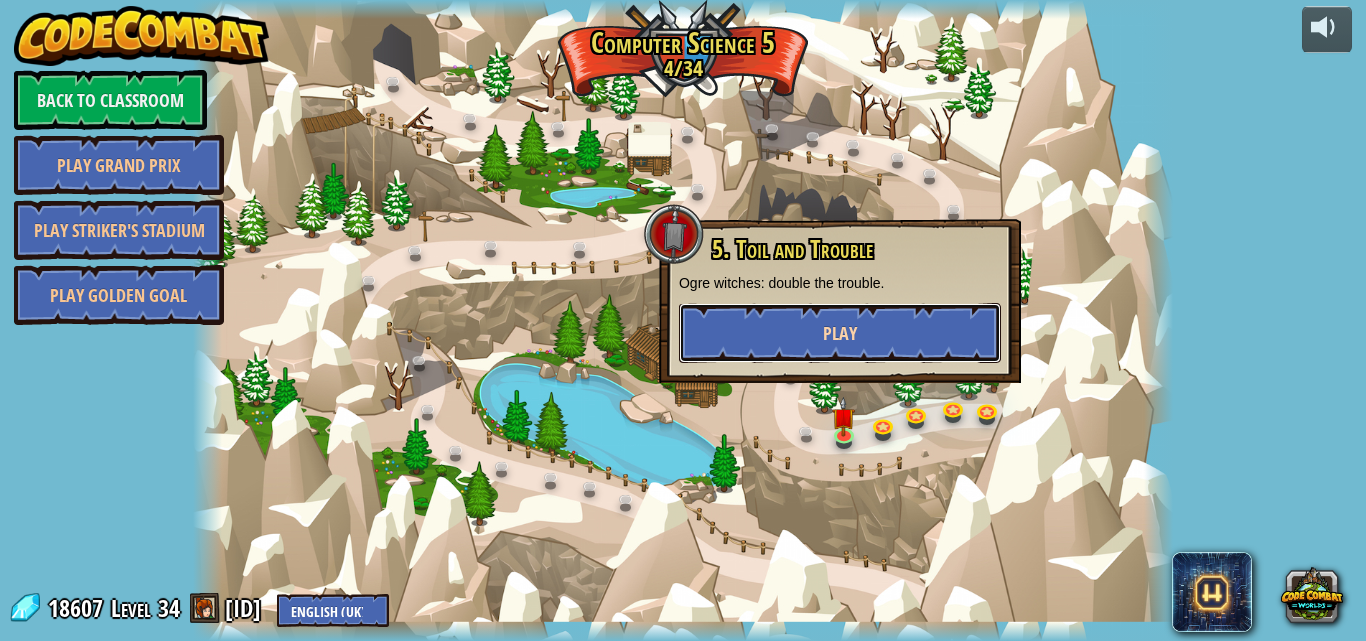 click on "Play" at bounding box center (840, 333) 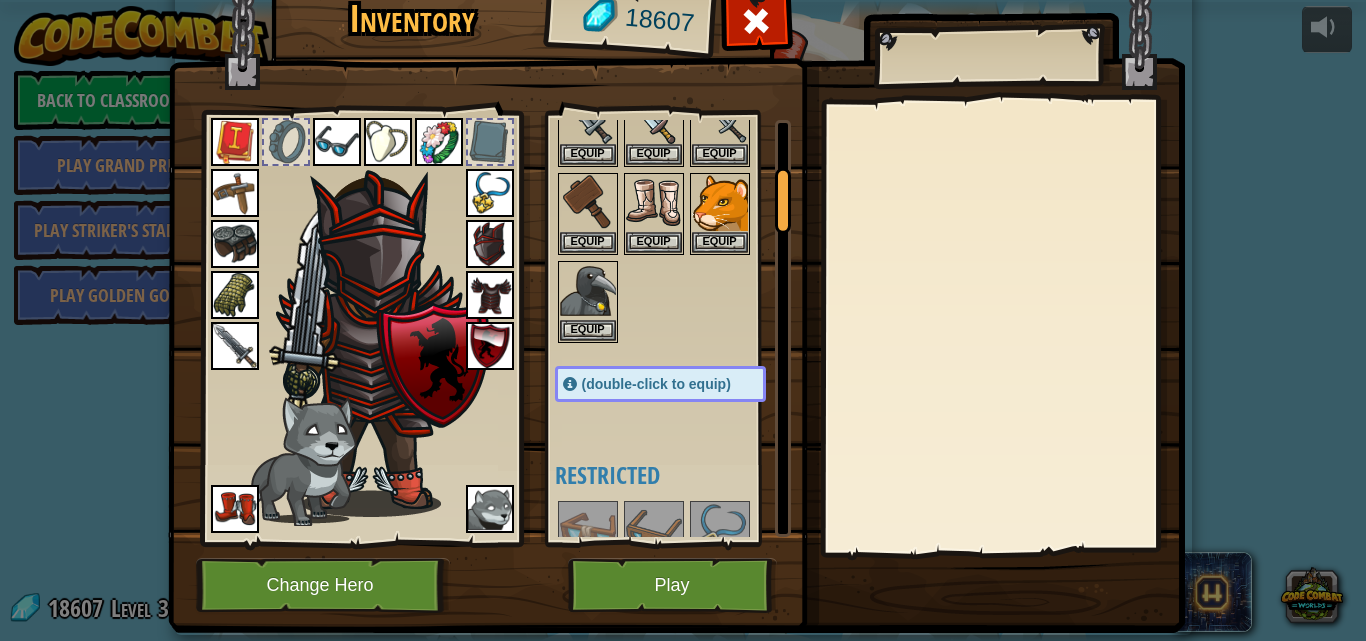 scroll, scrollTop: 800, scrollLeft: 0, axis: vertical 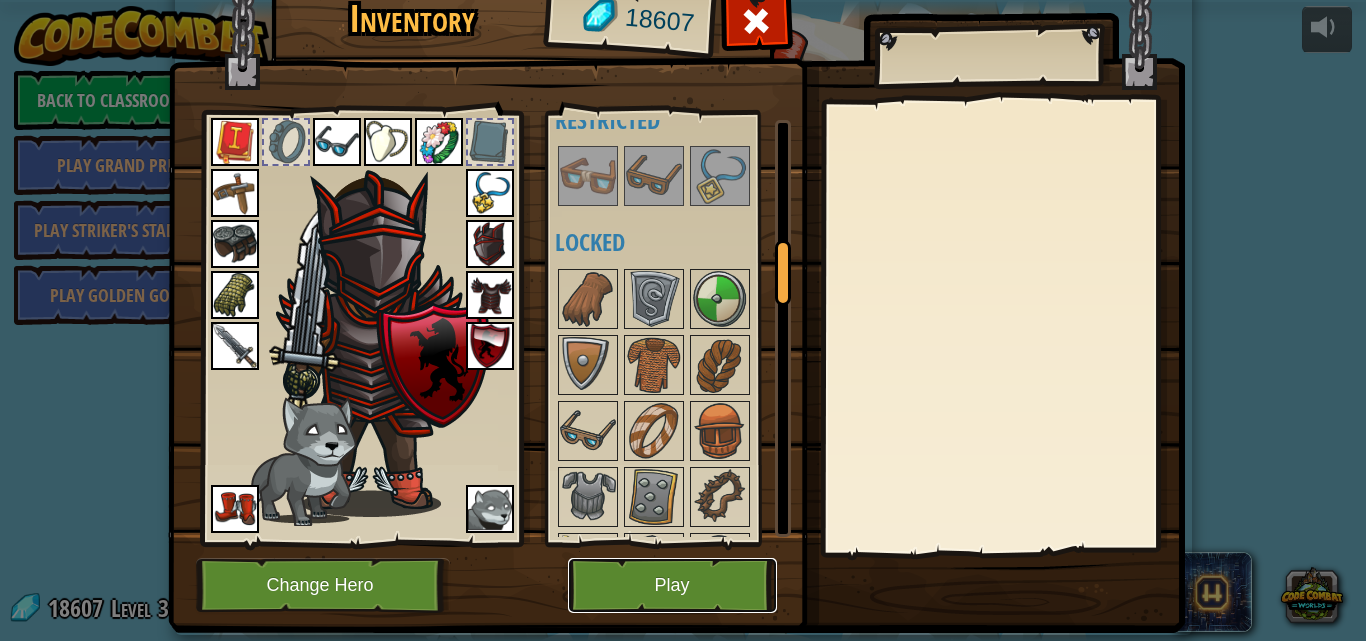 click on "Play" at bounding box center (672, 585) 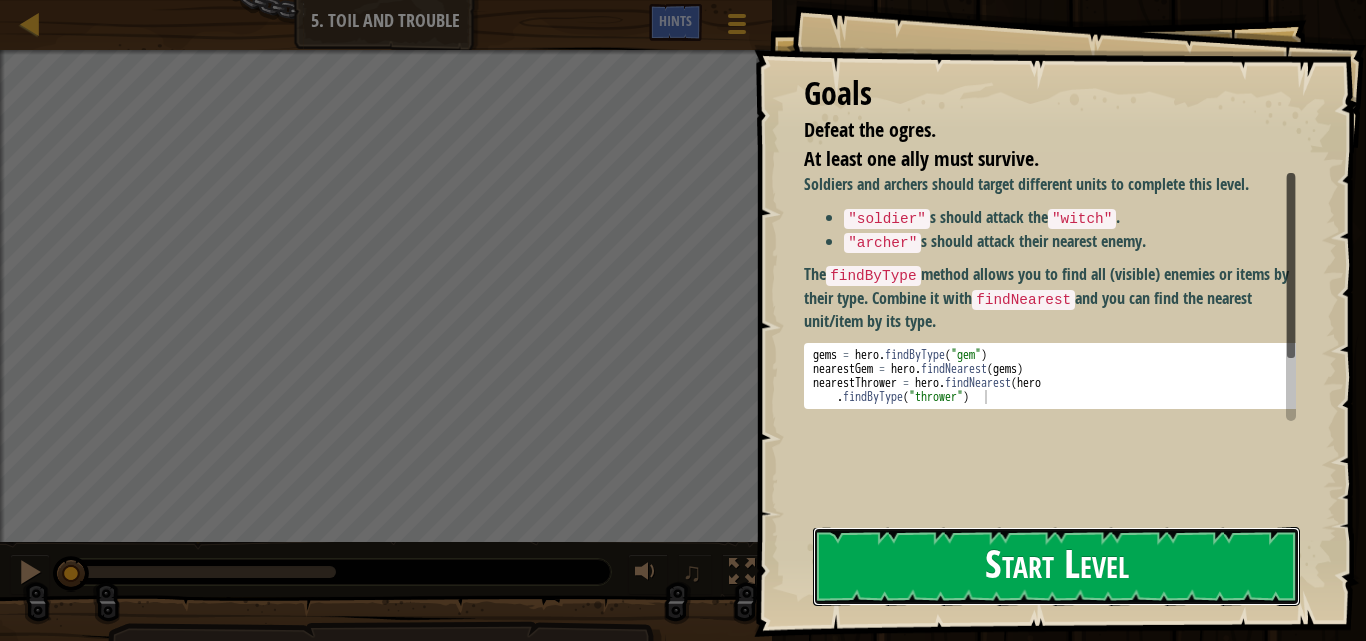 click on "Start Level" at bounding box center (1056, 566) 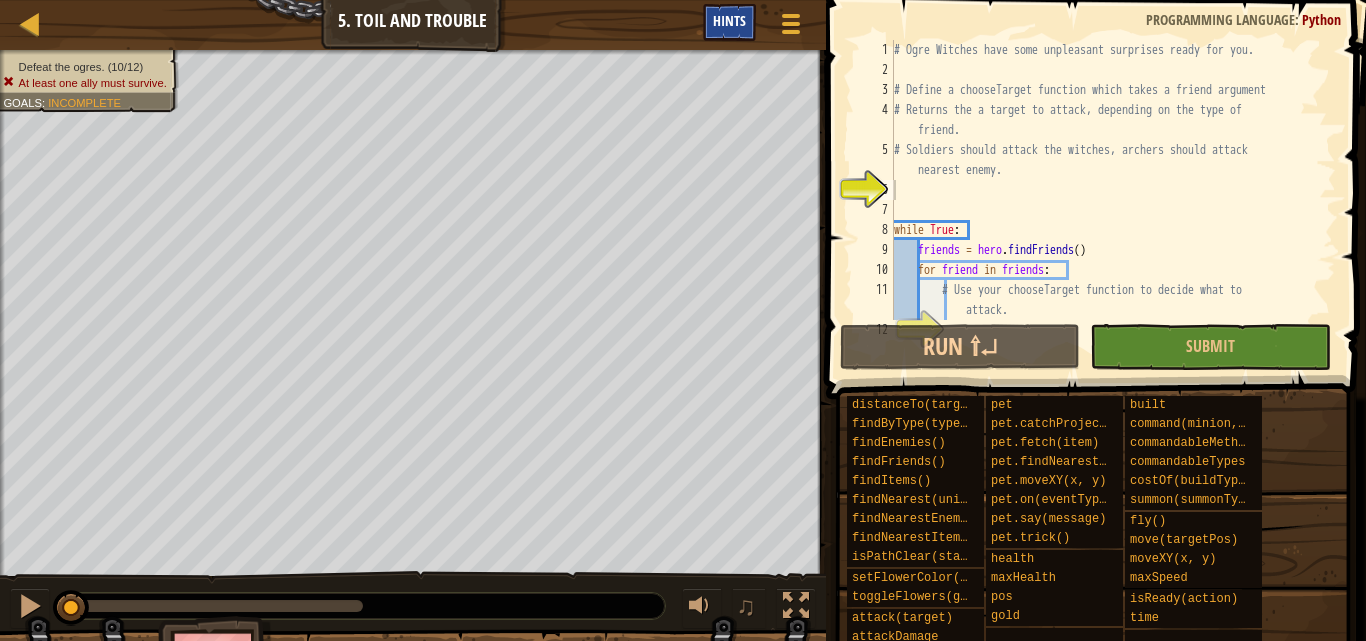 click on "Hints" at bounding box center [729, 20] 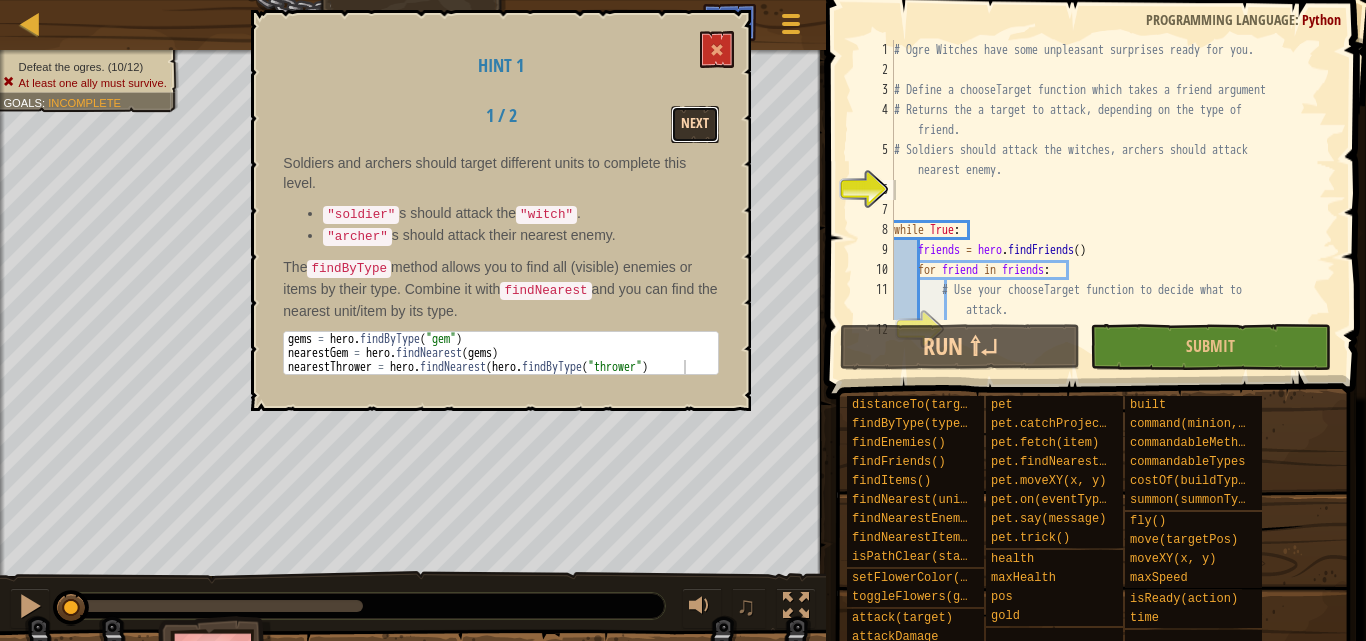 click on "Next" at bounding box center [695, 124] 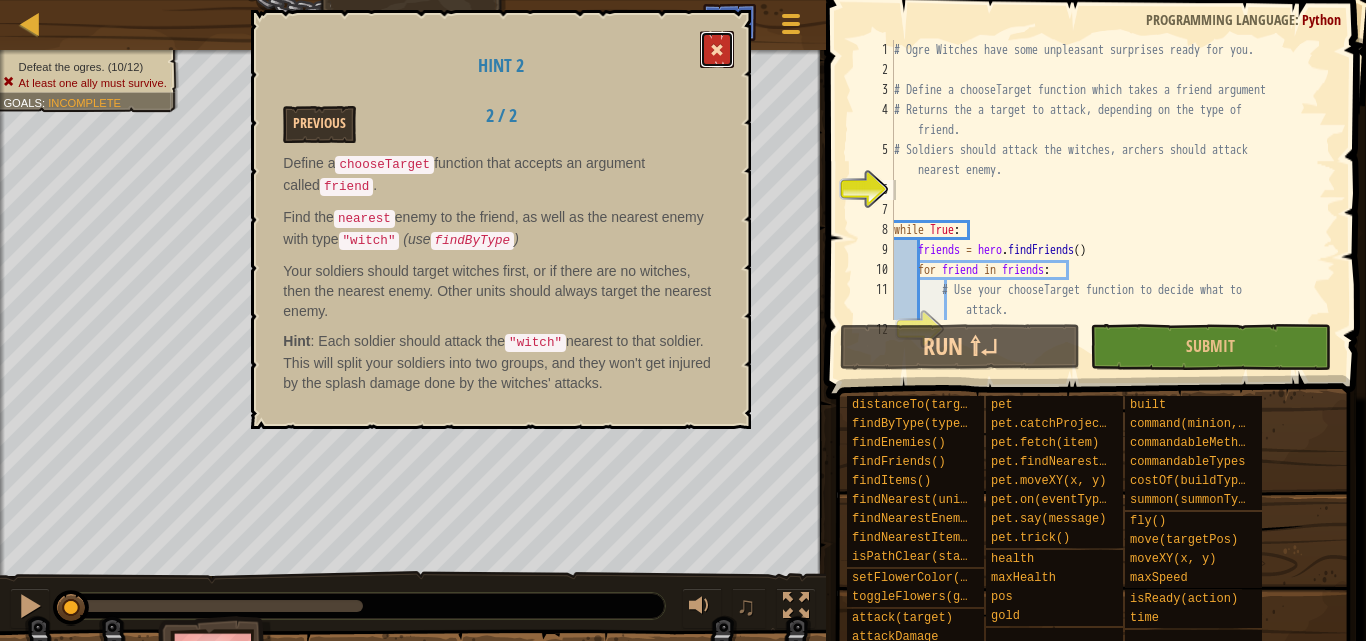 click at bounding box center (717, 49) 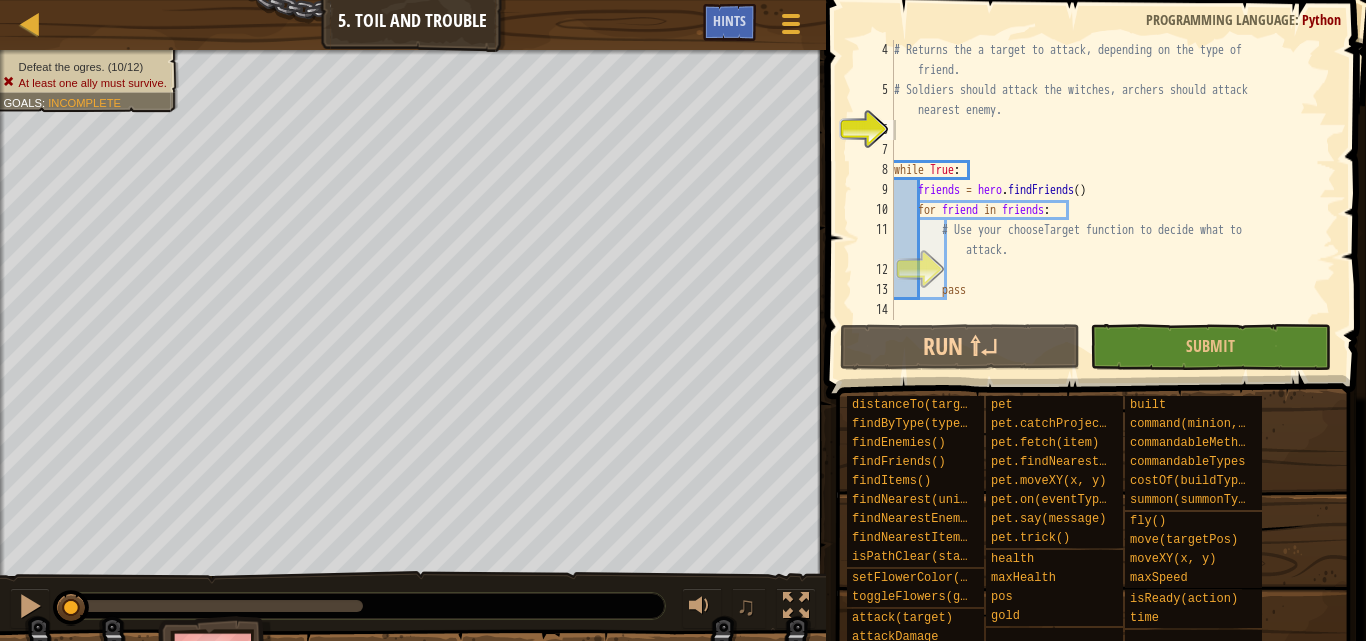 scroll, scrollTop: 60, scrollLeft: 0, axis: vertical 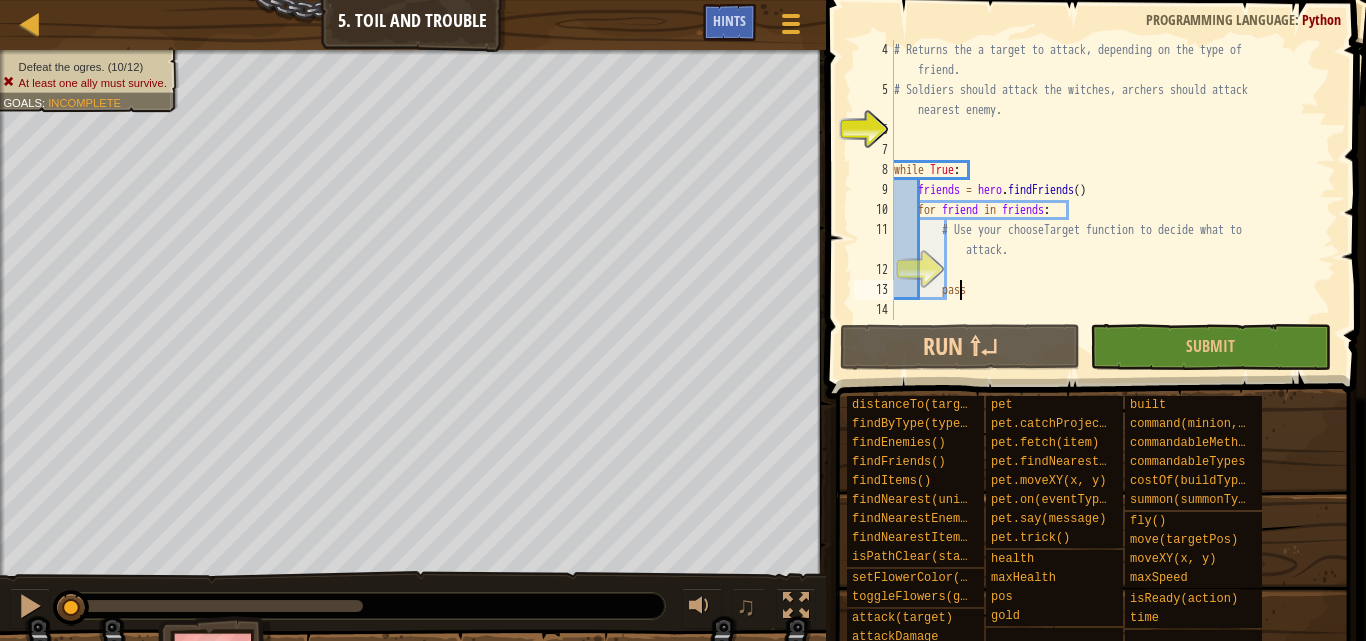 click on "# Returns the a target to attack, depending on the type of       friend. # Soldiers should attack the witches, archers should attack       nearest enemy. while   True :      friends   =   hero . findFriends ( )      for   friend   in   friends :          # Use your chooseTarget function to decide what to               attack.                   pass" at bounding box center [1105, 210] 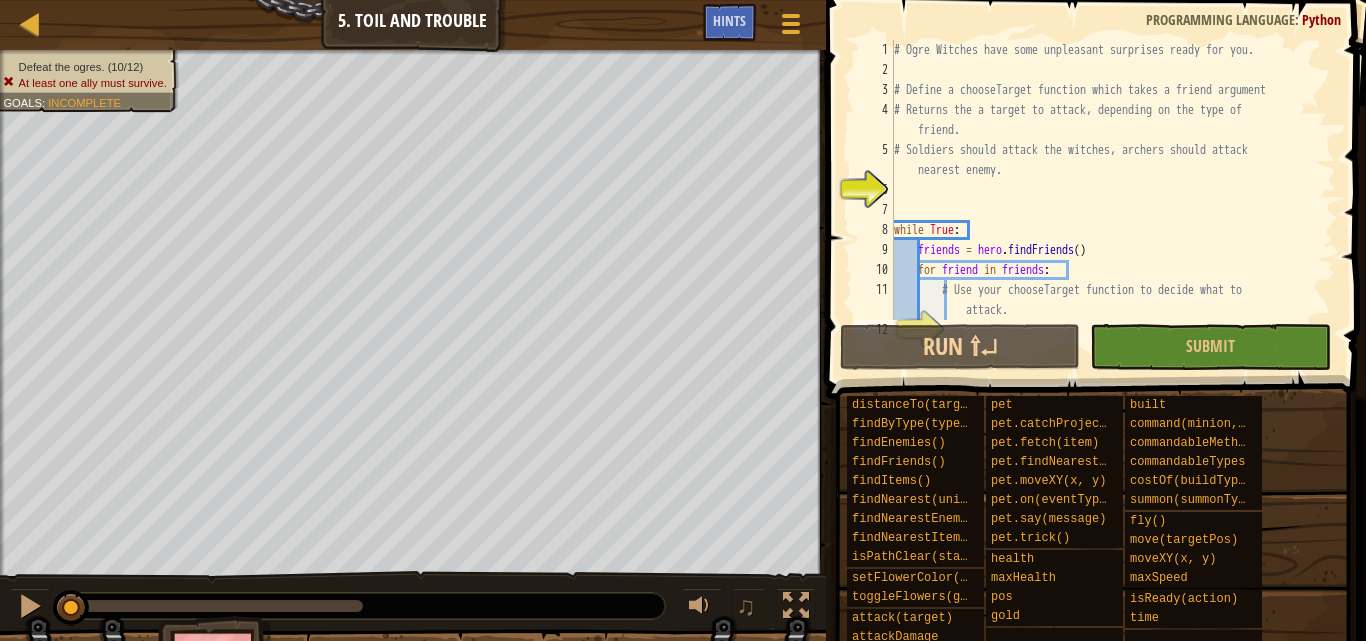 scroll, scrollTop: 0, scrollLeft: 0, axis: both 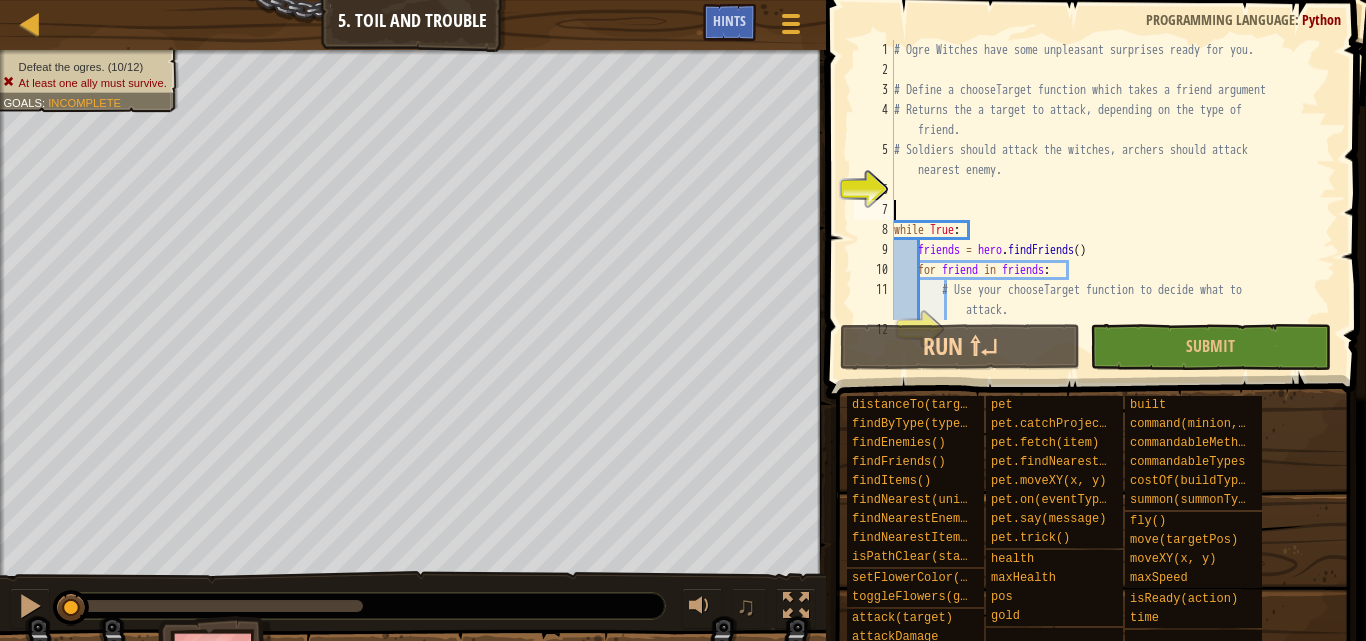 click on "# Ogre Witches have some unpleasant surprises ready for you. # Define a chooseTarget function which takes a friend argument # Returns the a target to attack, depending on the type of       friend. # Soldiers should attack the witches, archers should attack       nearest enemy. while   True :      friends   =   hero . findFriends ( )      for   friend   in   friends :          # Use your chooseTarget function to decide what to               attack." at bounding box center [1105, 200] 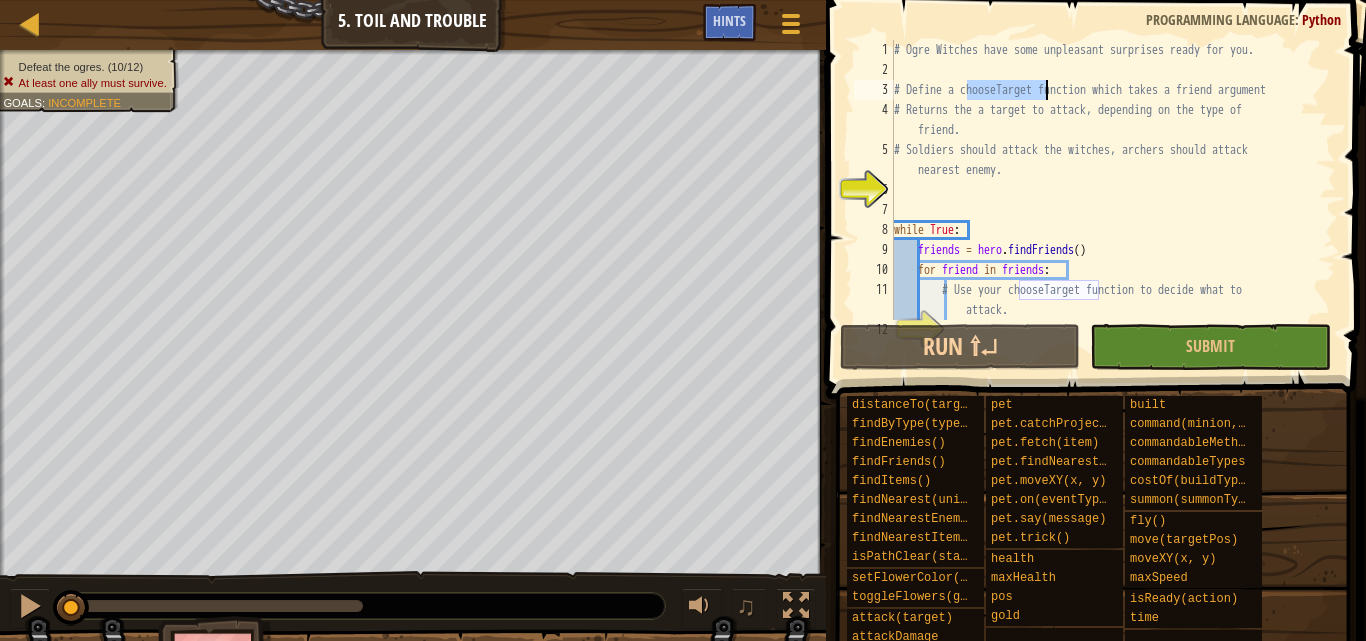 drag, startPoint x: 965, startPoint y: 90, endPoint x: 1044, endPoint y: 86, distance: 79.101204 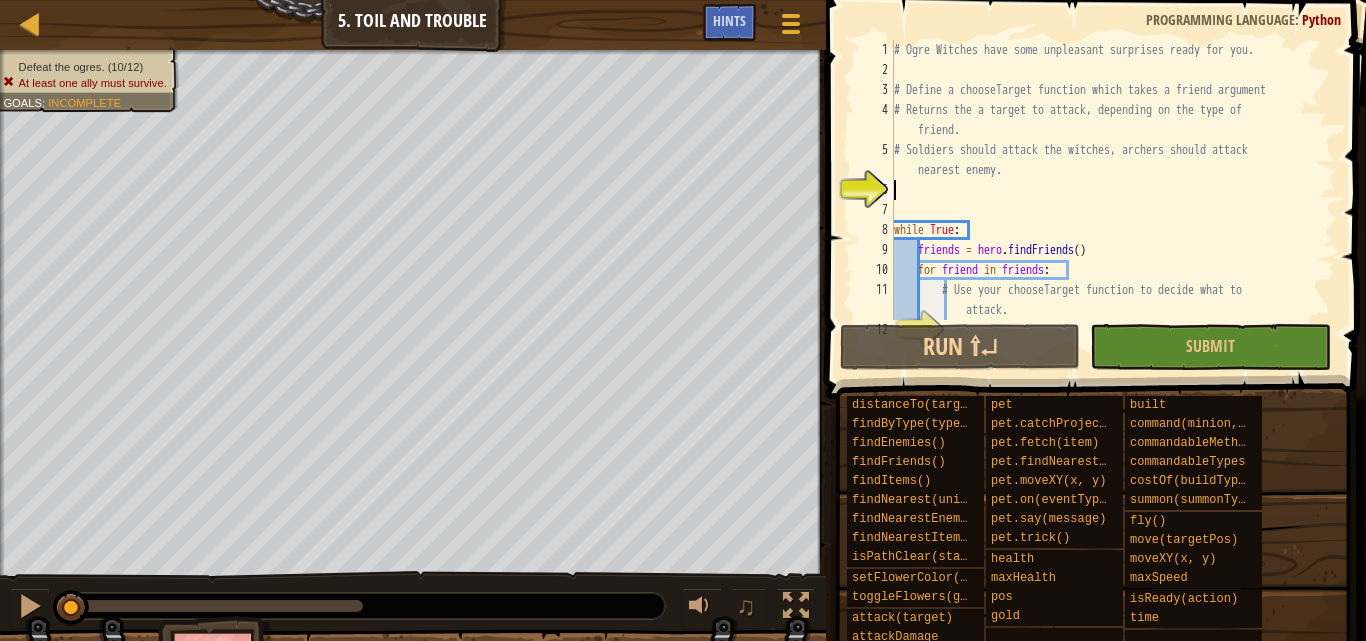paste on "chooseTarget" 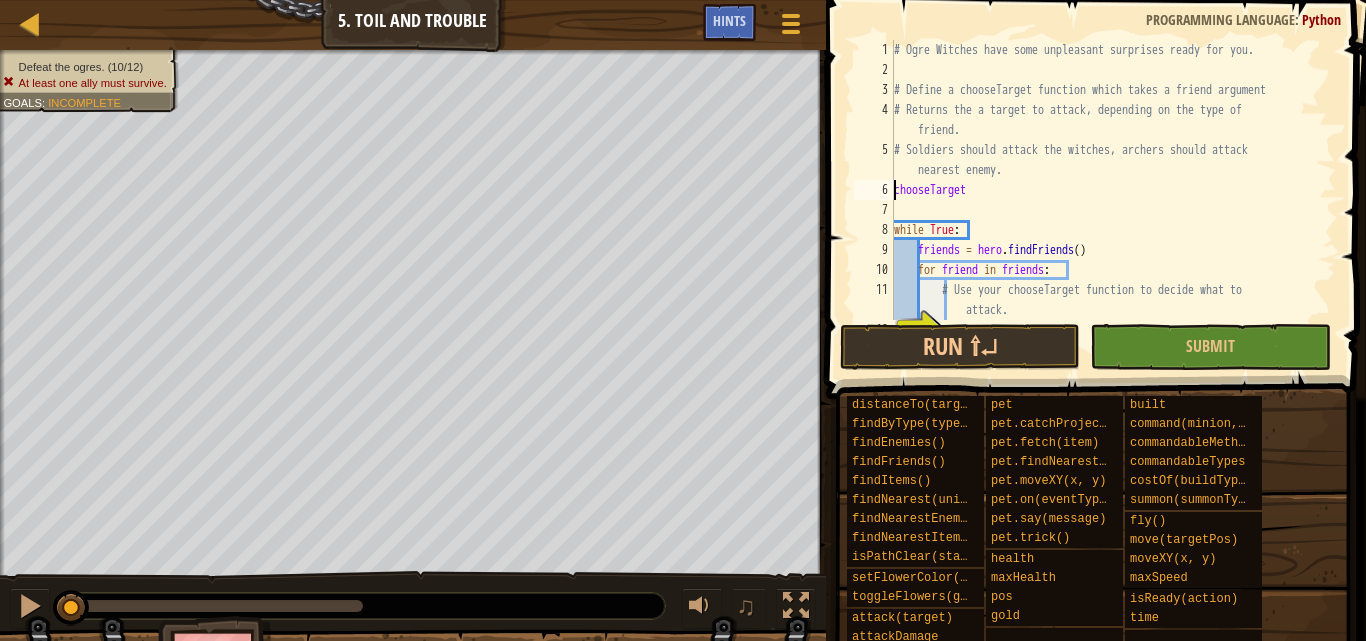 click on "# Ogre Witches have some unpleasant surprises ready for you. # Define a chooseTarget function which takes a friend argument # Returns the a target to attack, depending on the type of       friend. # Soldiers should attack the witches, archers should attack       nearest enemy. chooseTarget while   True :      friends   =   hero . findFriends ( )      for   friend   in   friends :          # Use your chooseTarget function to decide what to               attack." at bounding box center (1105, 200) 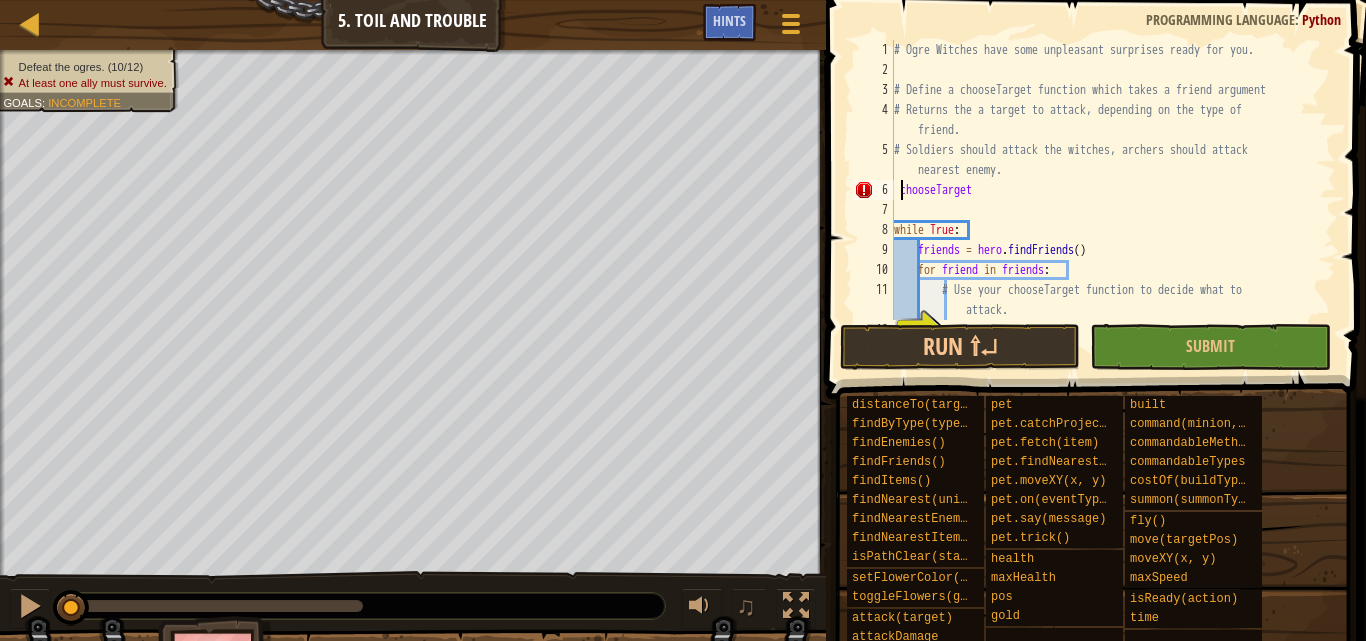 click on "6" at bounding box center [874, 190] 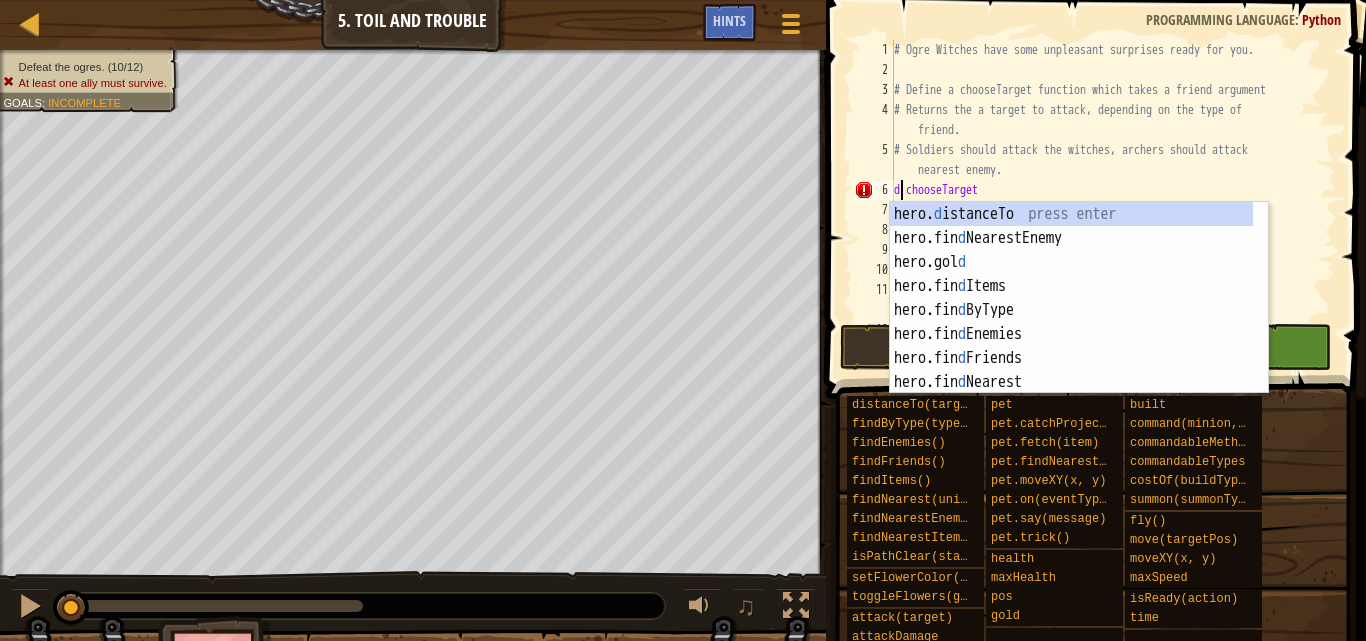 scroll, scrollTop: 9, scrollLeft: 1, axis: both 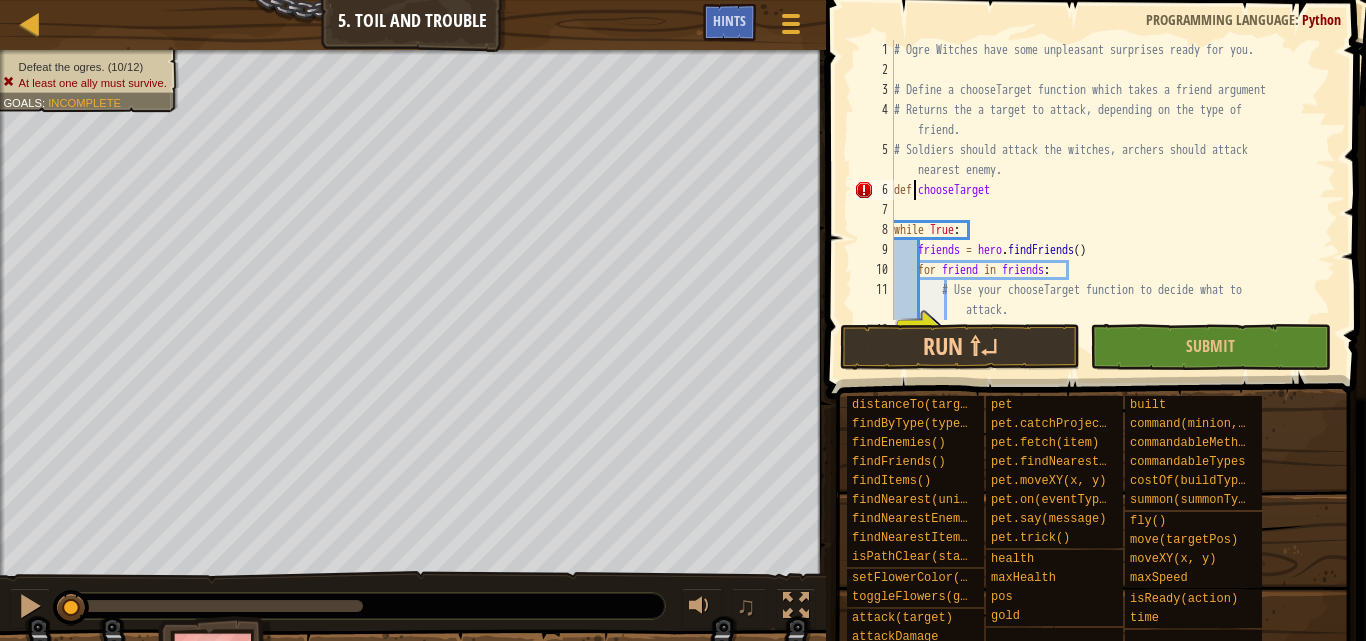 click on "# Ogre Witches have some unpleasant surprises ready for you. # Define a chooseTarget function which takes a friend argument # Returns the a target to attack, depending on the type of       friend. # Soldiers should attack the witches, archers should attack       nearest enemy. def   chooseTarget while   True :      friends   =   hero . findFriends ( )      for   friend   in   friends :          # Use your chooseTarget function to decide what to               attack." at bounding box center (1105, 200) 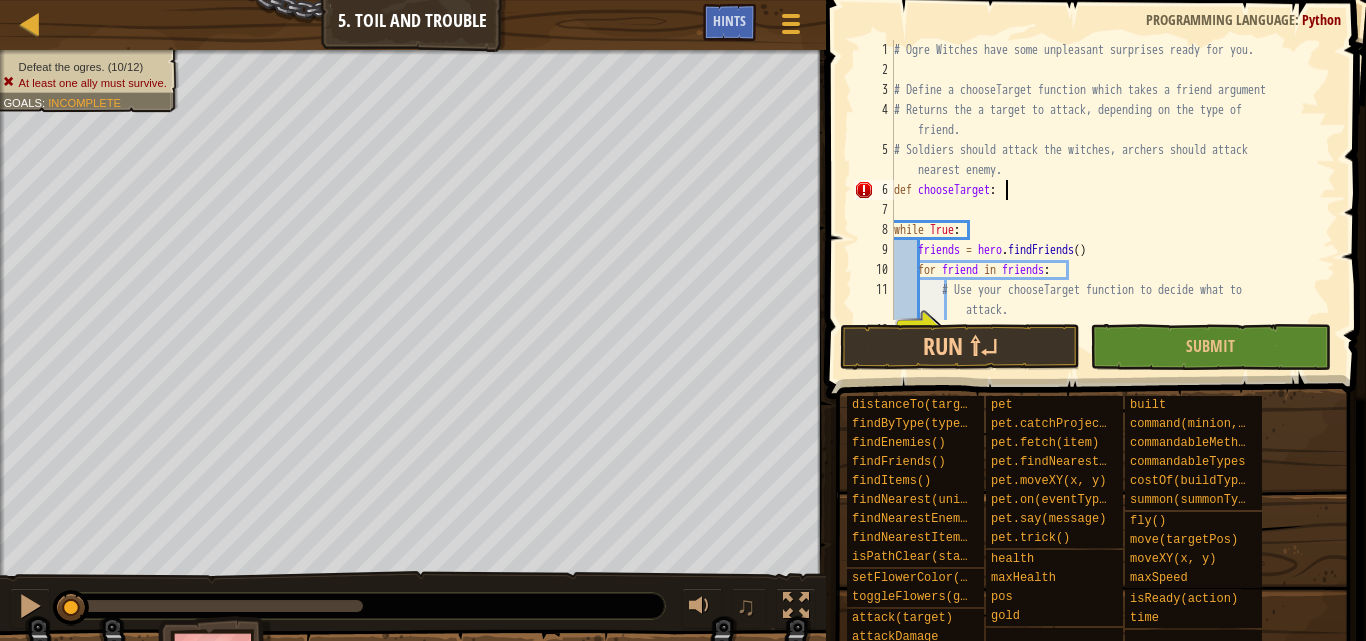 scroll, scrollTop: 9, scrollLeft: 8, axis: both 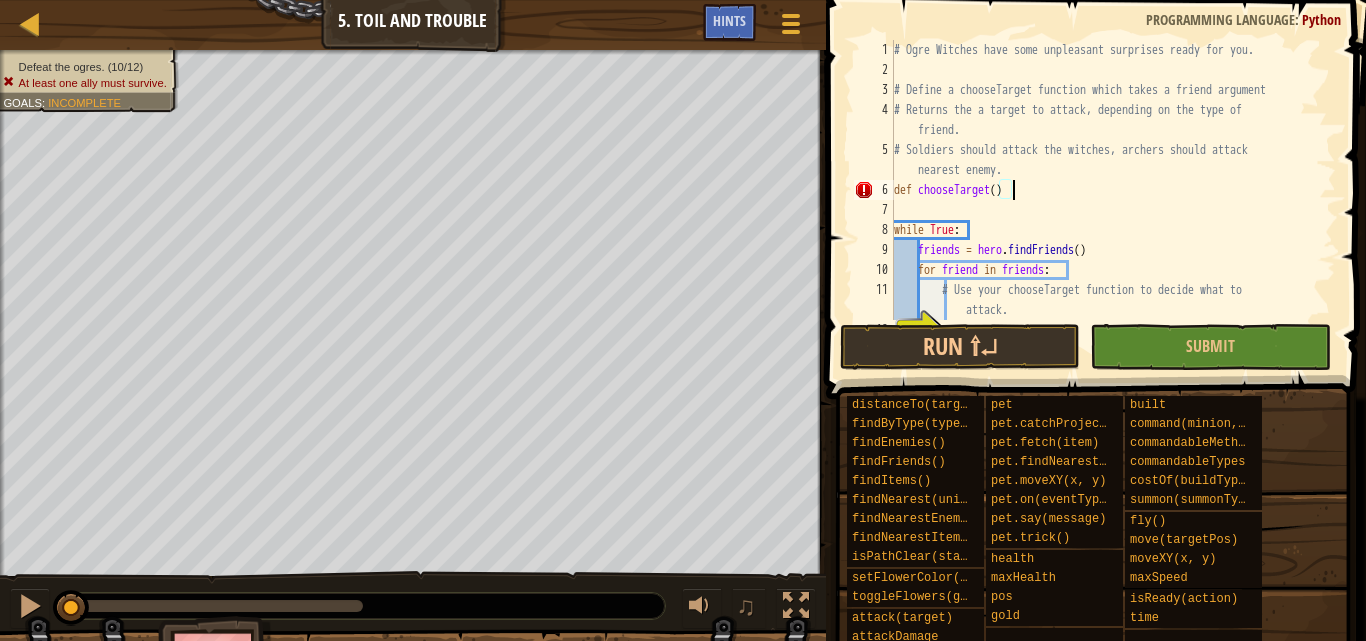 type on "def chooseTarget():" 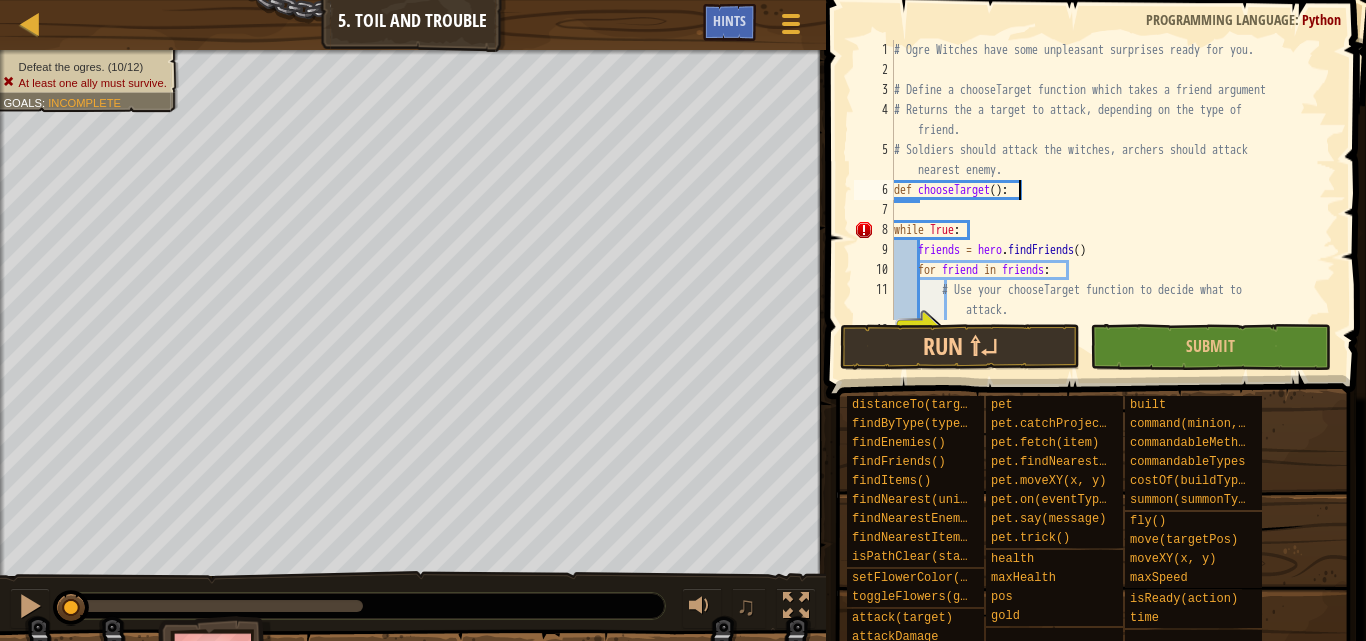 click on "# Ogre Witches have some unpleasant surprises ready for you. # Define a chooseTarget function which takes a friend argument # Returns the a target to attack, depending on the type of       friend. # Soldiers should attack the witches, archers should attack       nearest enemy. def   chooseTarget ( ) : while   True :      friends   =   hero . findFriends ( )      for   friend   in   friends :          # Use your chooseTarget function to decide what to               attack." at bounding box center (1105, 200) 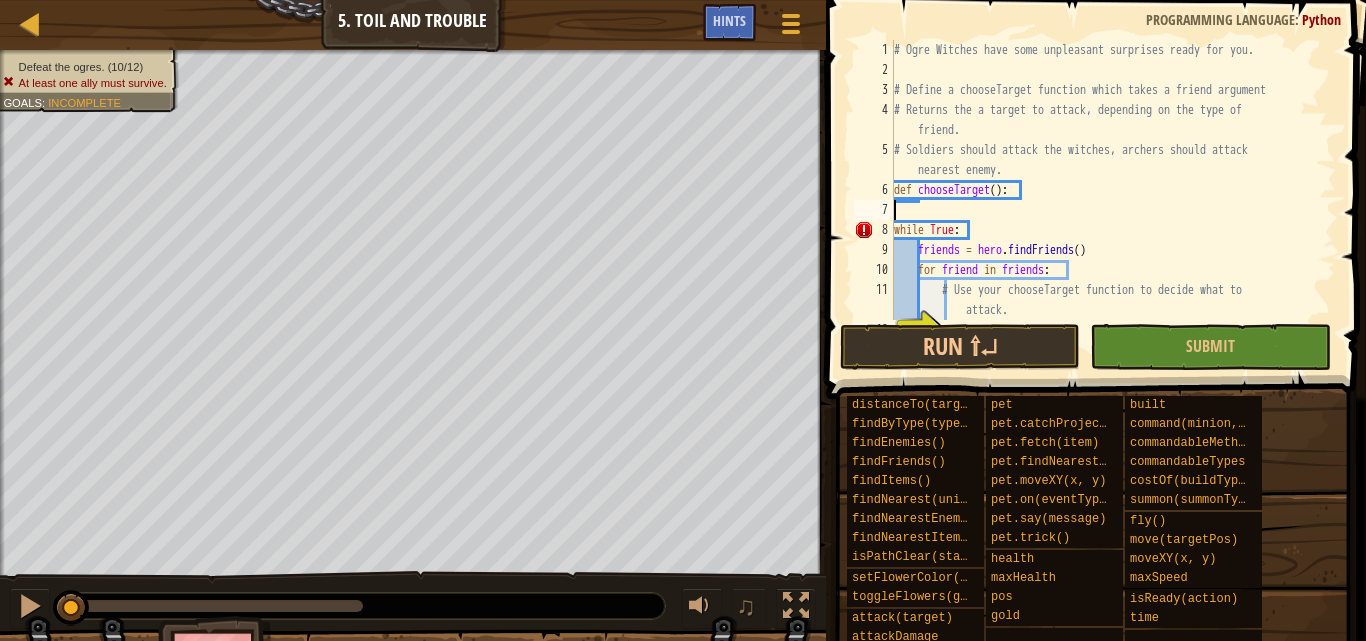 scroll, scrollTop: 9, scrollLeft: 0, axis: vertical 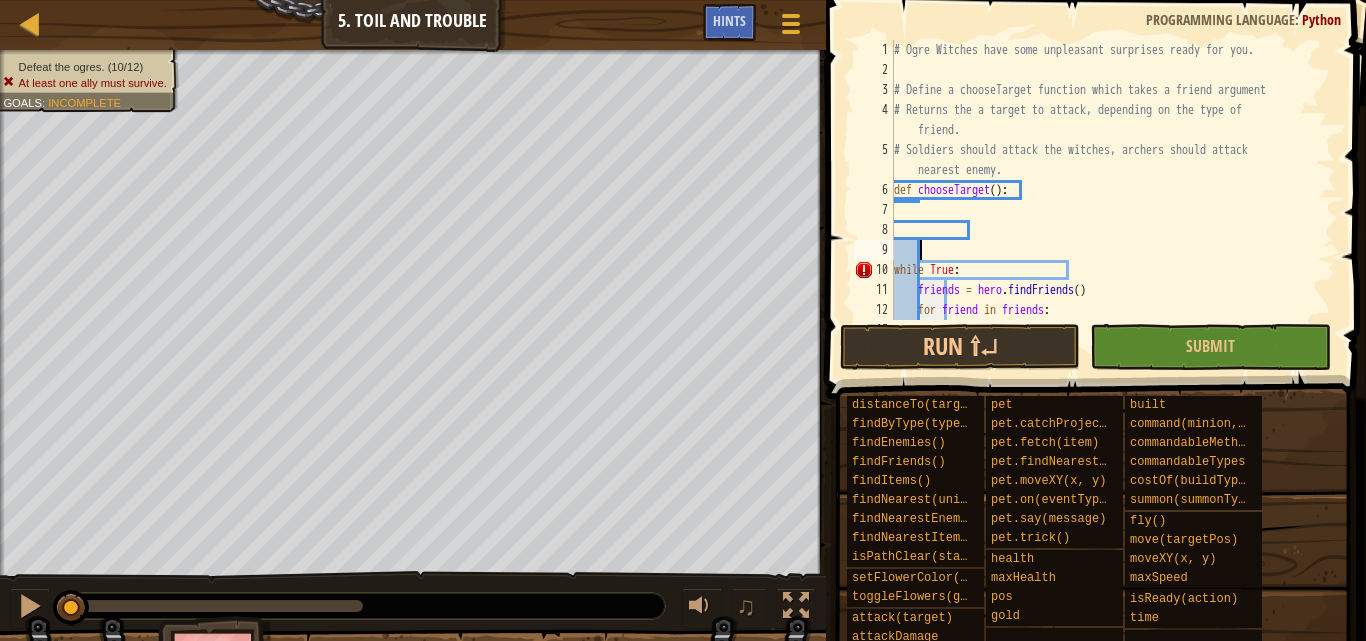 click on "# Ogre Witches have some unpleasant surprises ready for you. # Define a chooseTarget function which takes a friend argument # Returns the a target to attack, depending on the type of       friend. # Soldiers should attack the witches, archers should attack       nearest enemy. def   chooseTarget ( ) :                while   True :      friends   =   hero . findFriends ( )      for   friend   in   friends :          # Use your chooseTarget function to decide what to               attack." at bounding box center (1105, 210) 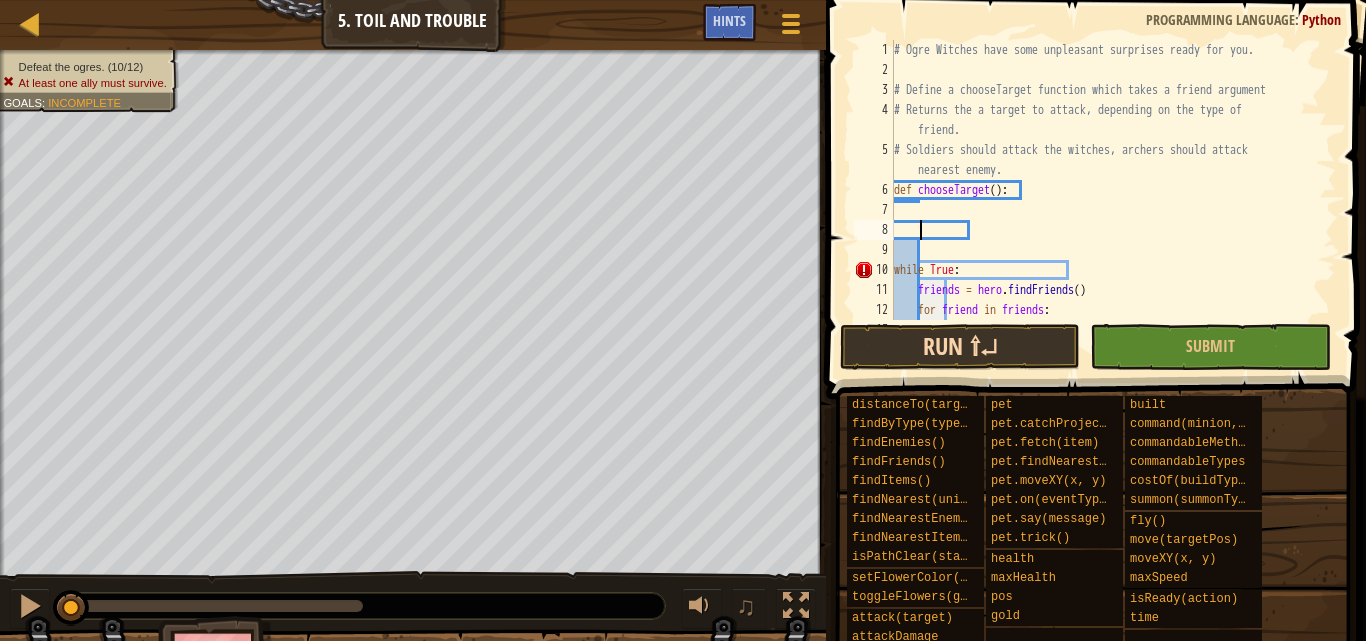 type 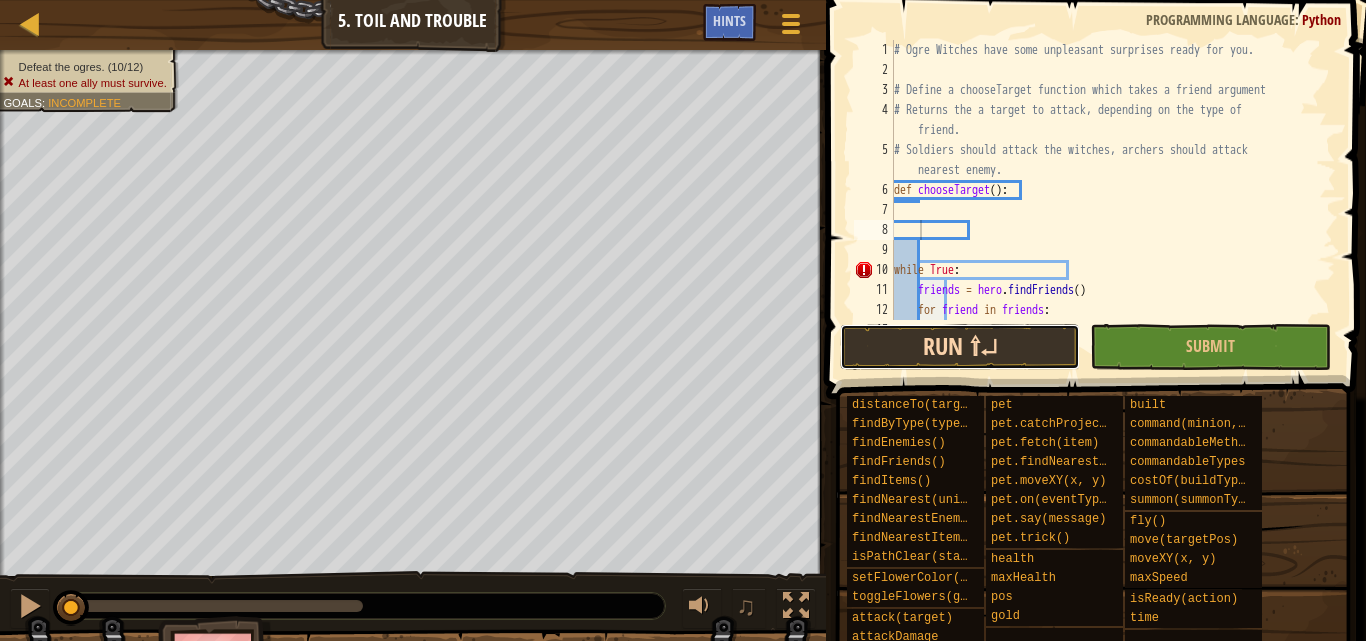 click on "Run ⇧↵" at bounding box center (960, 347) 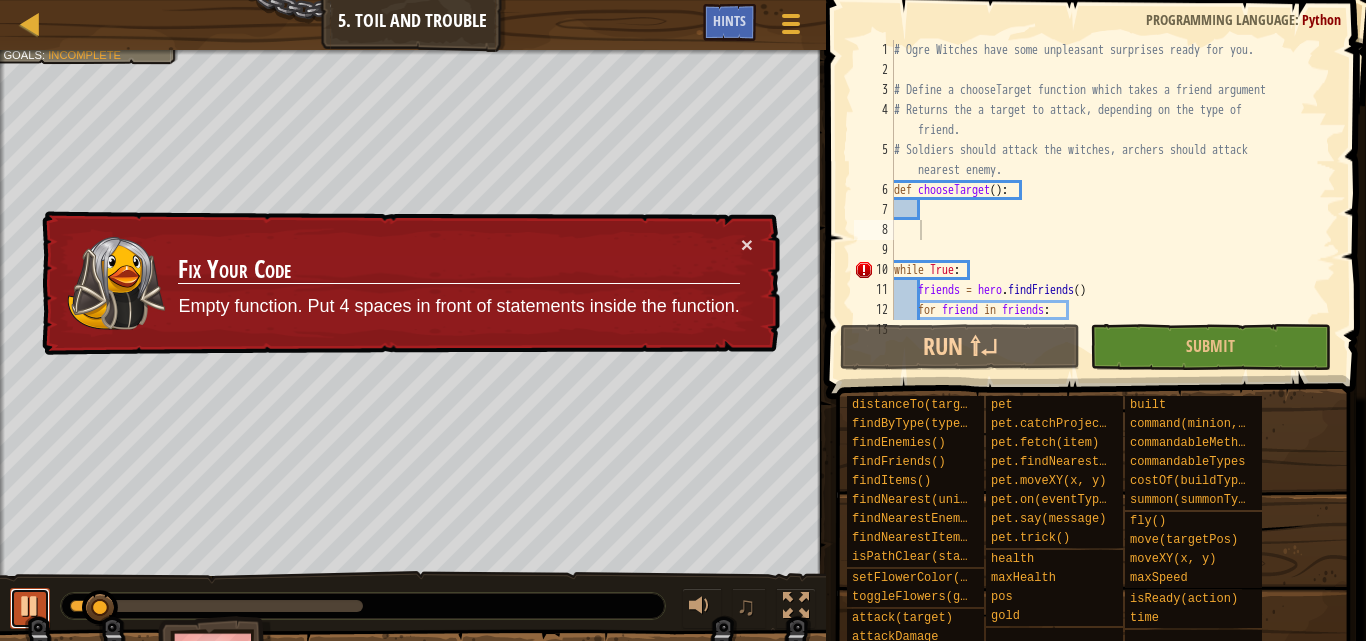 click at bounding box center [30, 606] 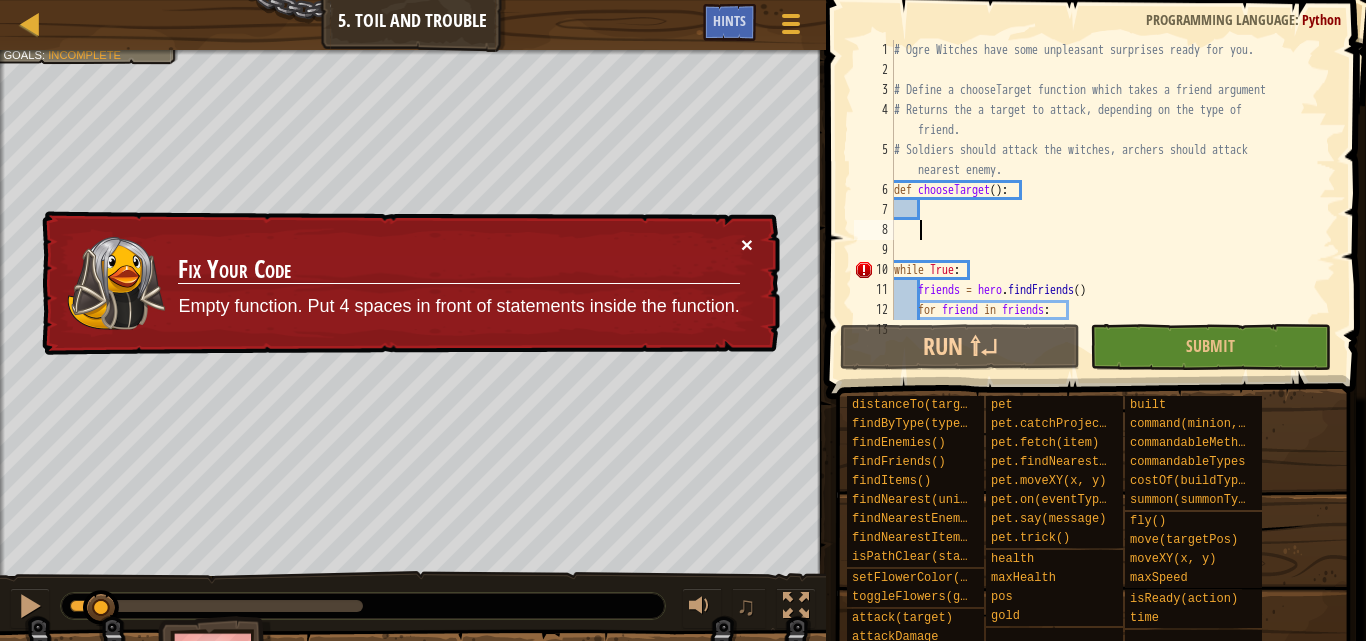 click on "×" at bounding box center (747, 244) 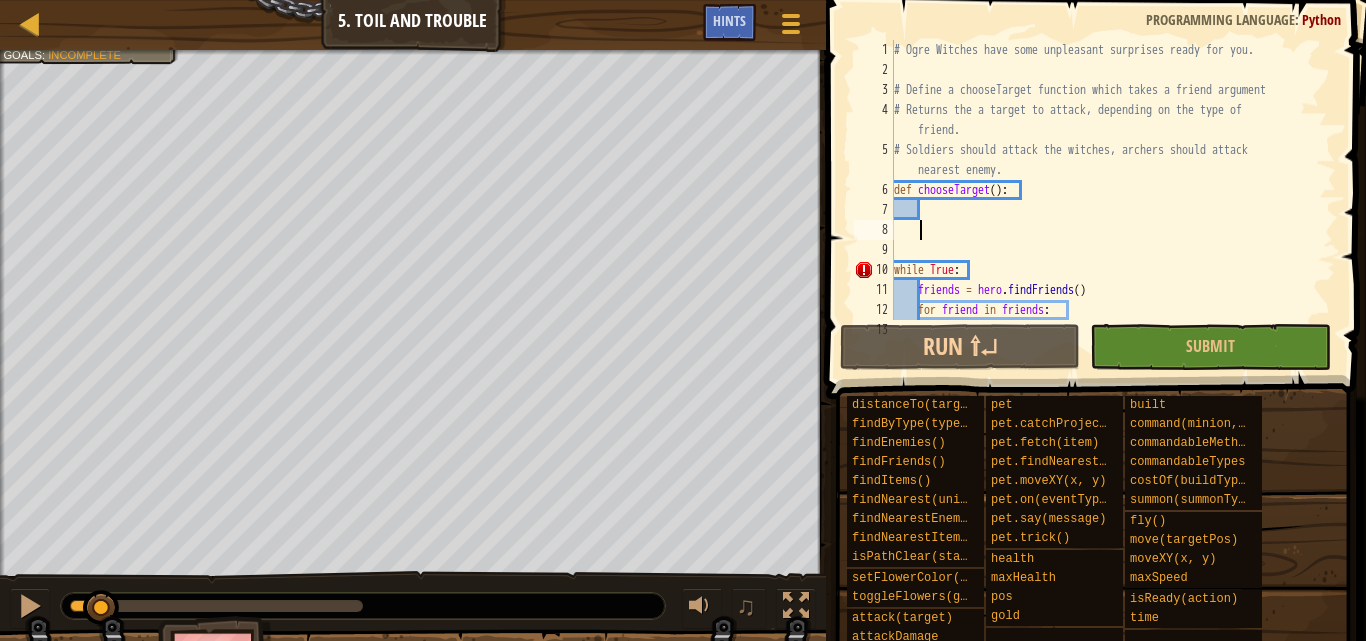 click on "# Ogre Witches have some unpleasant surprises ready for you. # Define a chooseTarget function which takes a friend argument # Returns the a target to attack, depending on the type of       friend. # Soldiers should attack the witches, archers should attack       nearest enemy. def   chooseTarget ( ) :                while   True :      friends   =   hero . findFriends ( )      for   friend   in   friends :          # Use your chooseTarget function to decide what to               attack." at bounding box center (1105, 210) 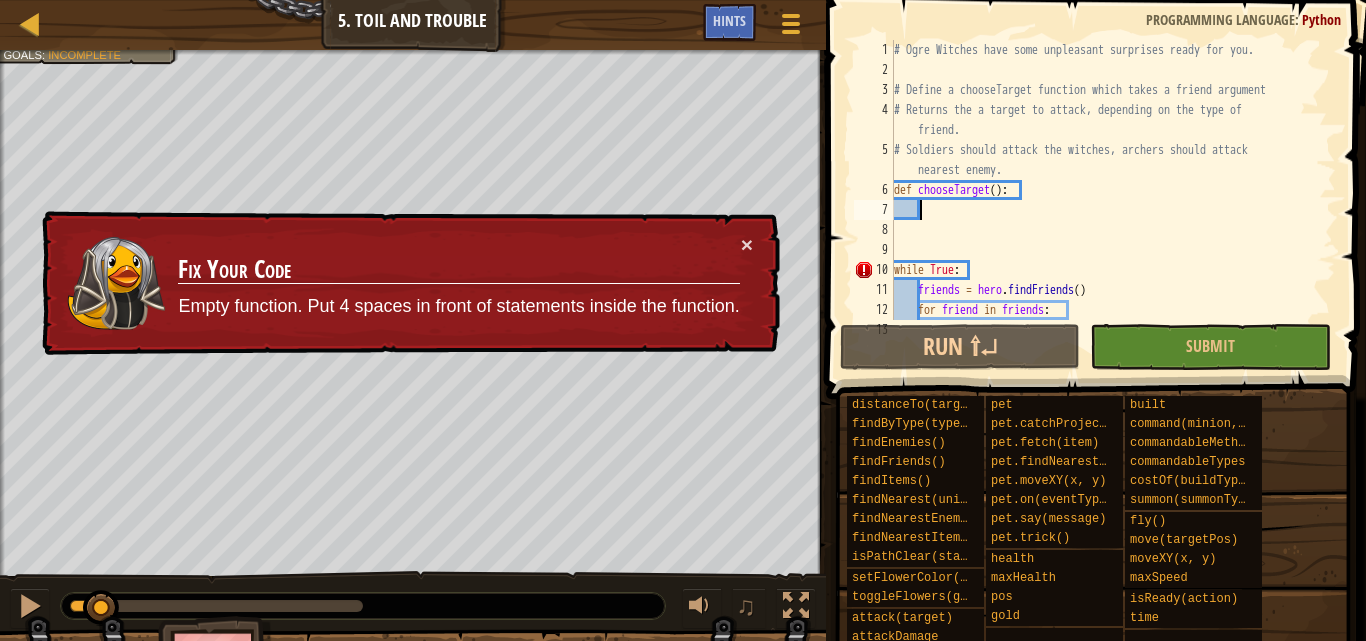click on "# Ogre Witches have some unpleasant surprises ready for you. # Define a chooseTarget function which takes a friend argument # Returns the a target to attack, depending on the type of       friend. # Soldiers should attack the witches, archers should attack       nearest enemy. def   chooseTarget ( ) :                while   True :      friends   =   hero . findFriends ( )      for   friend   in   friends :          # Use your chooseTarget function to decide what to               attack." at bounding box center [1105, 210] 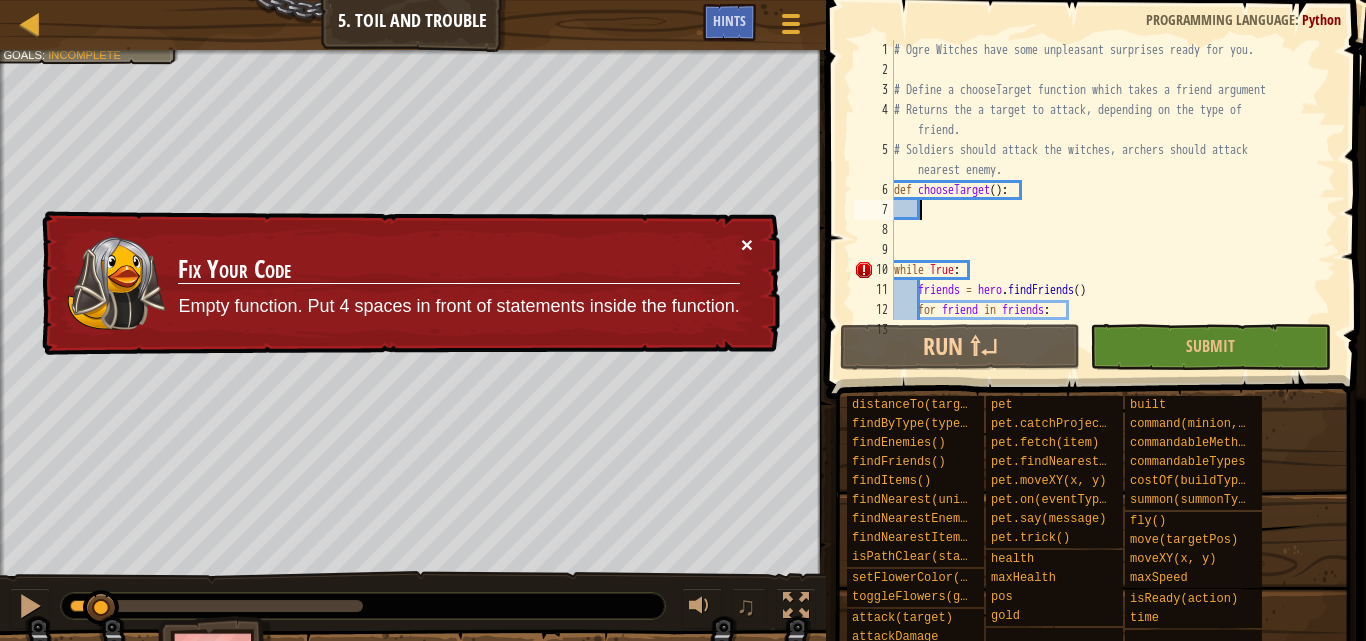 click on "×" at bounding box center [747, 244] 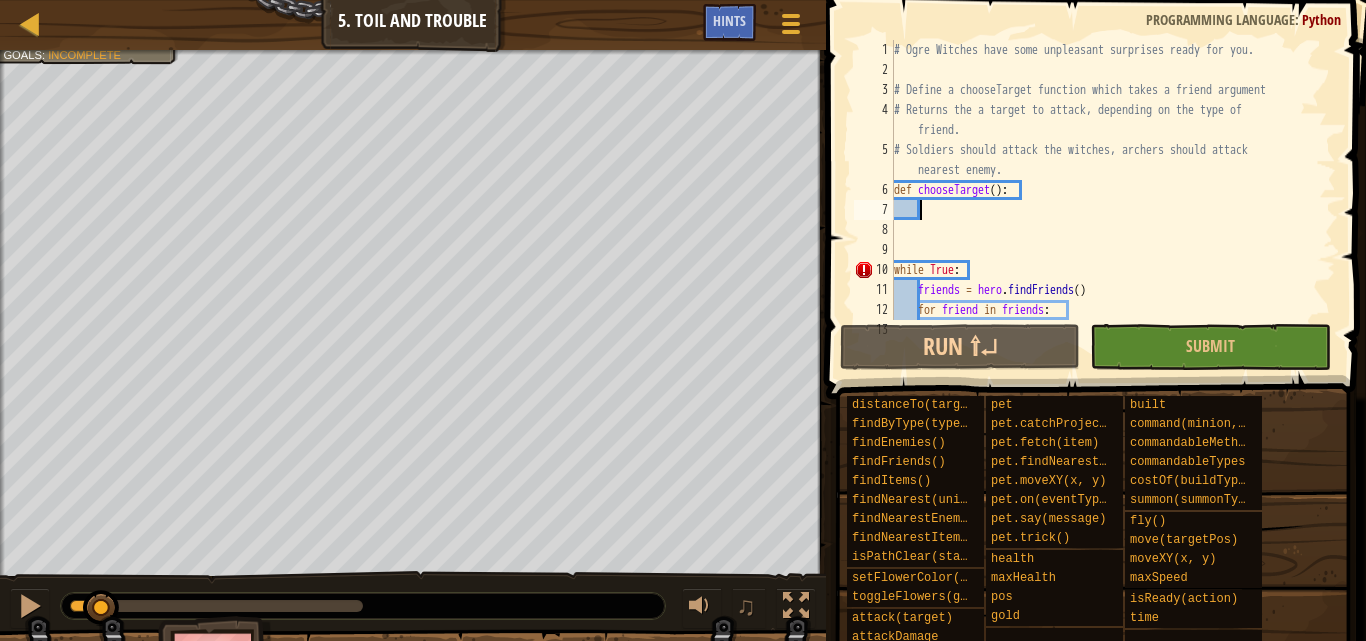 click on "# Ogre Witches have some unpleasant surprises ready for you. # Define a chooseTarget function which takes a friend argument # Returns the a target to attack, depending on the type of       friend. # Soldiers should attack the witches, archers should attack       nearest enemy. def   chooseTarget ( ) :                while   True :      friends   =   hero . findFriends ( )      for   friend   in   friends :          # Use your chooseTarget function to decide what to               attack." at bounding box center (1105, 210) 